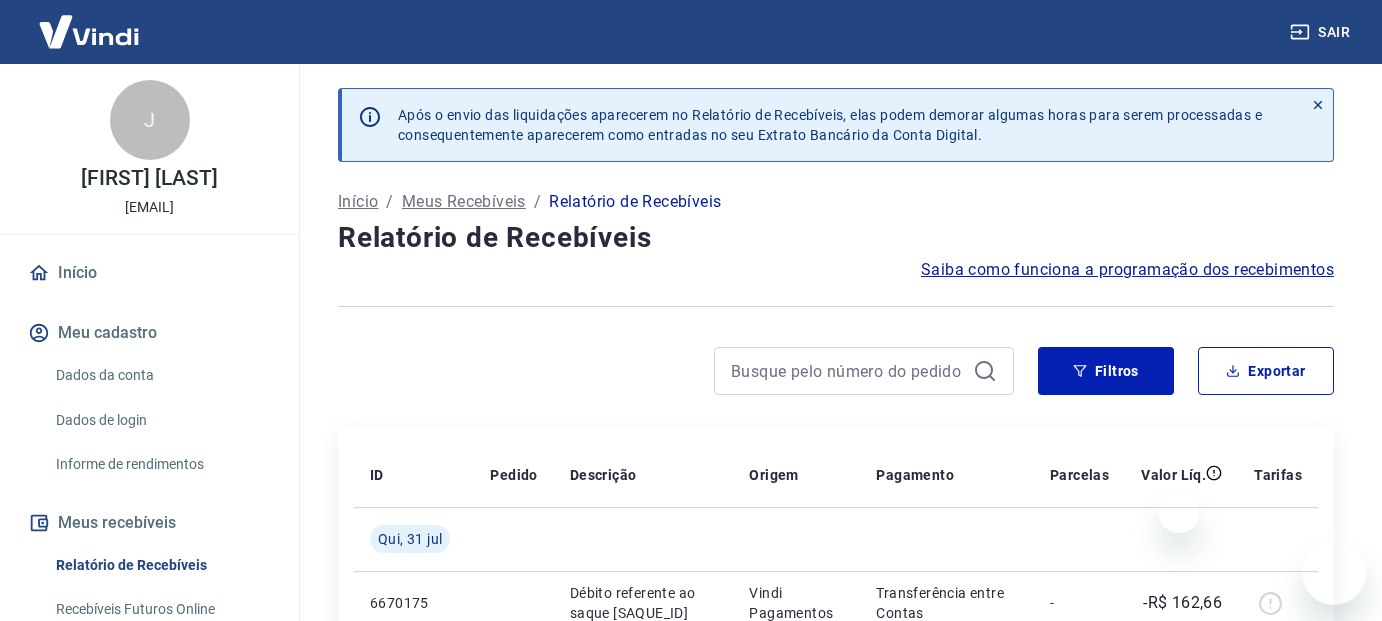 scroll, scrollTop: 200, scrollLeft: 0, axis: vertical 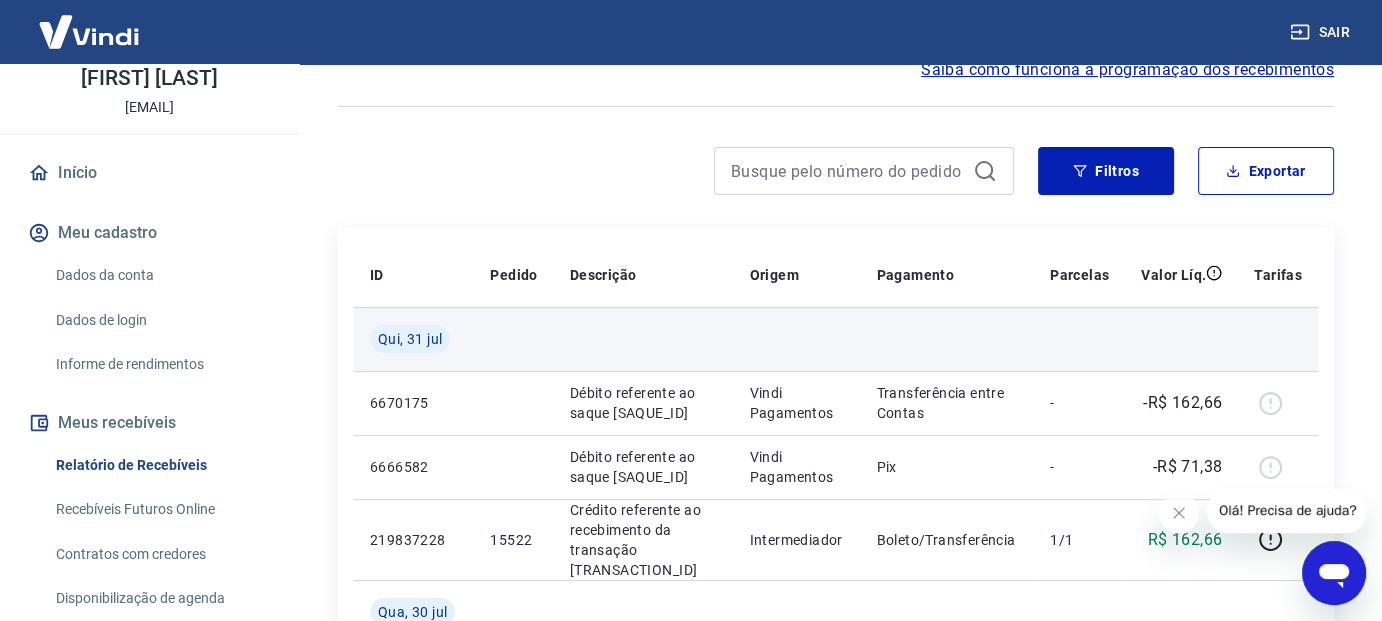 type 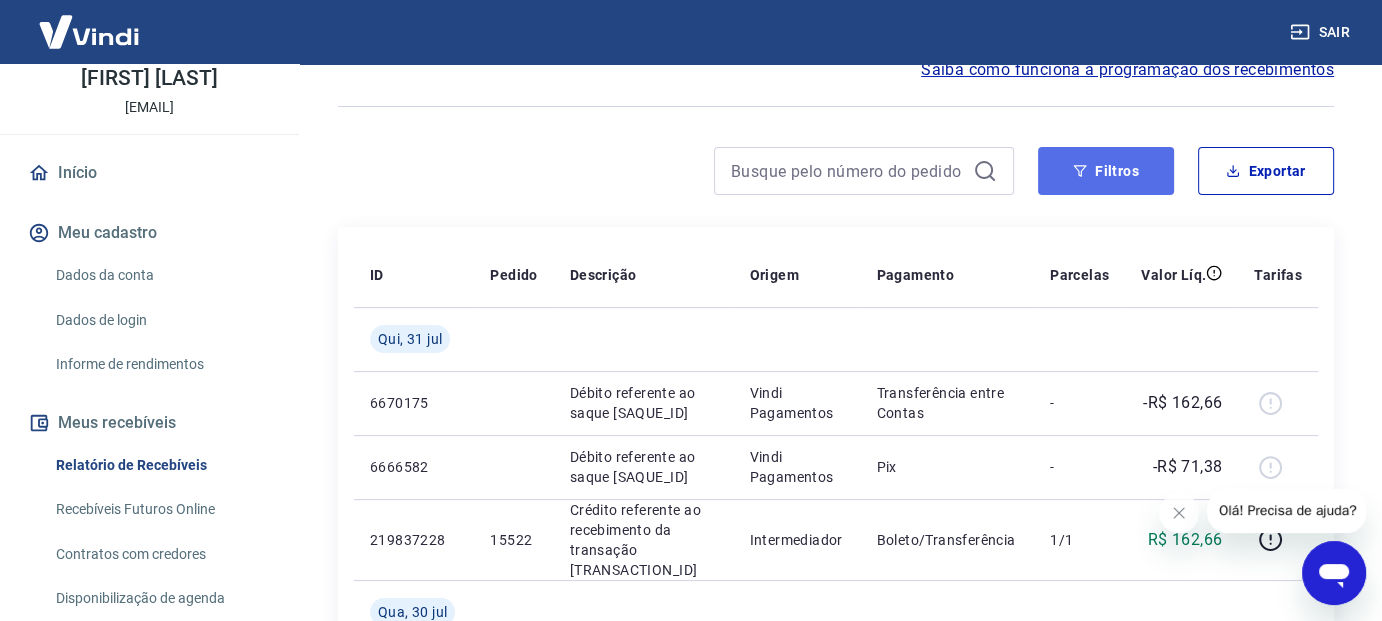 click on "Filtros" at bounding box center [1106, 171] 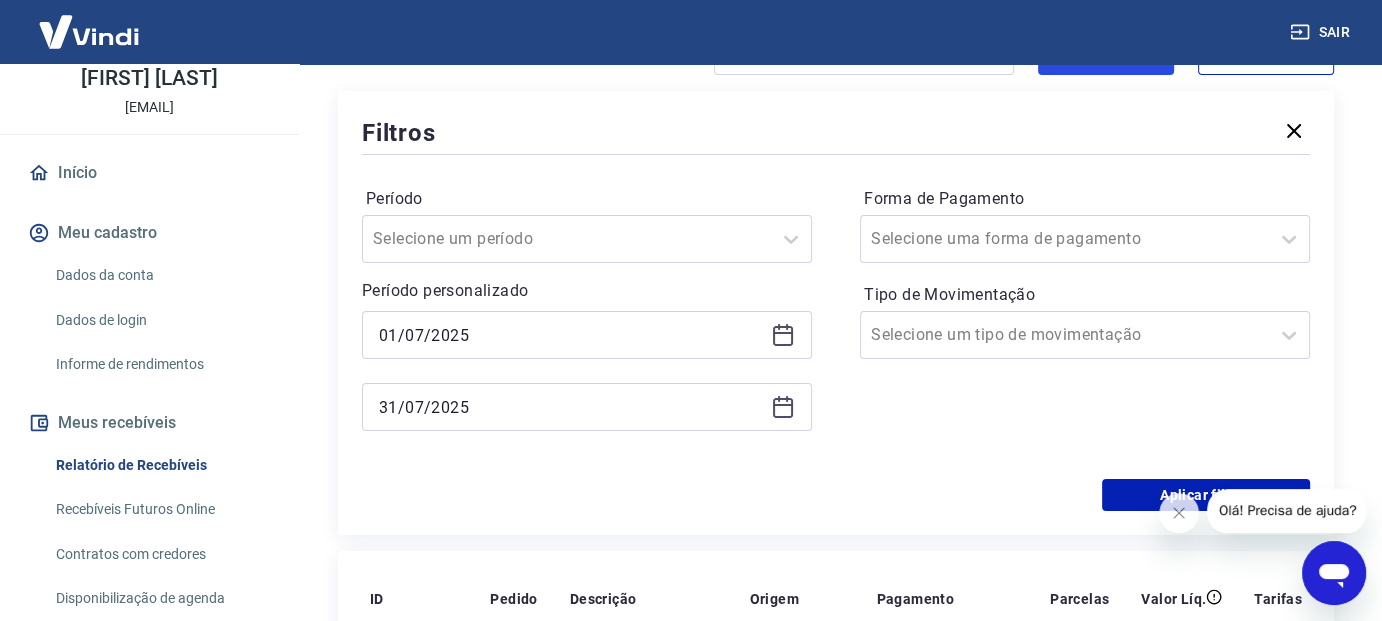 scroll, scrollTop: 200, scrollLeft: 0, axis: vertical 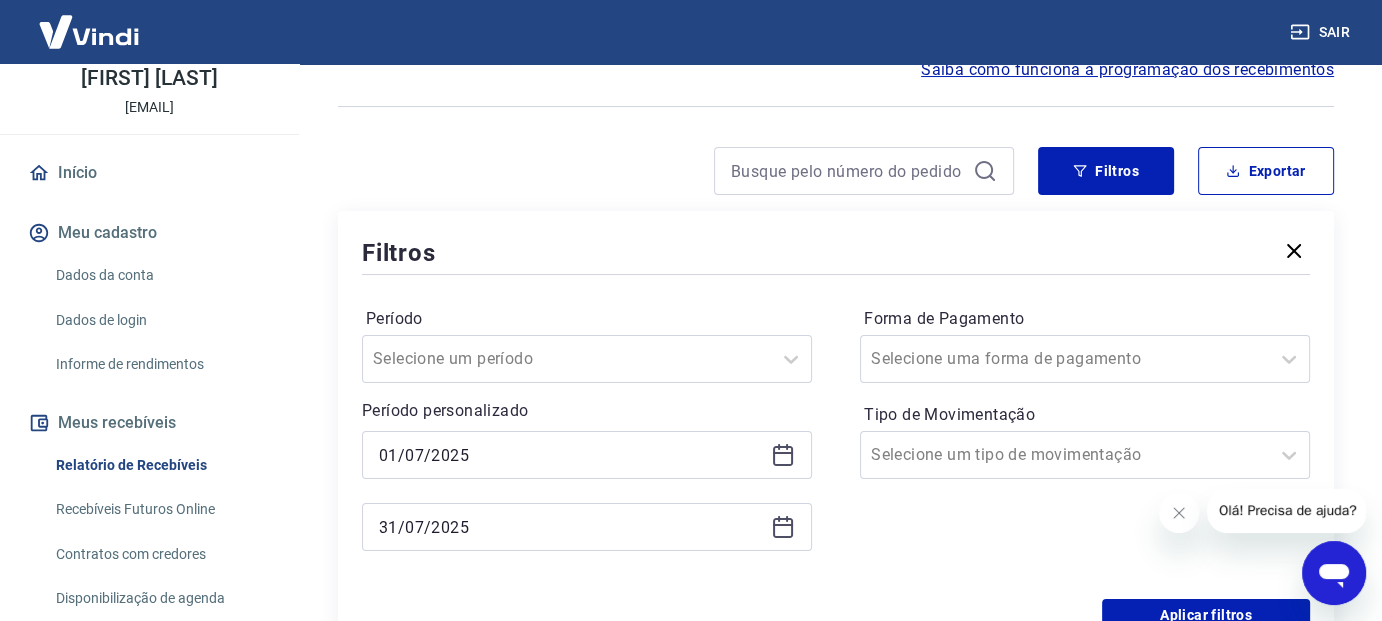 click 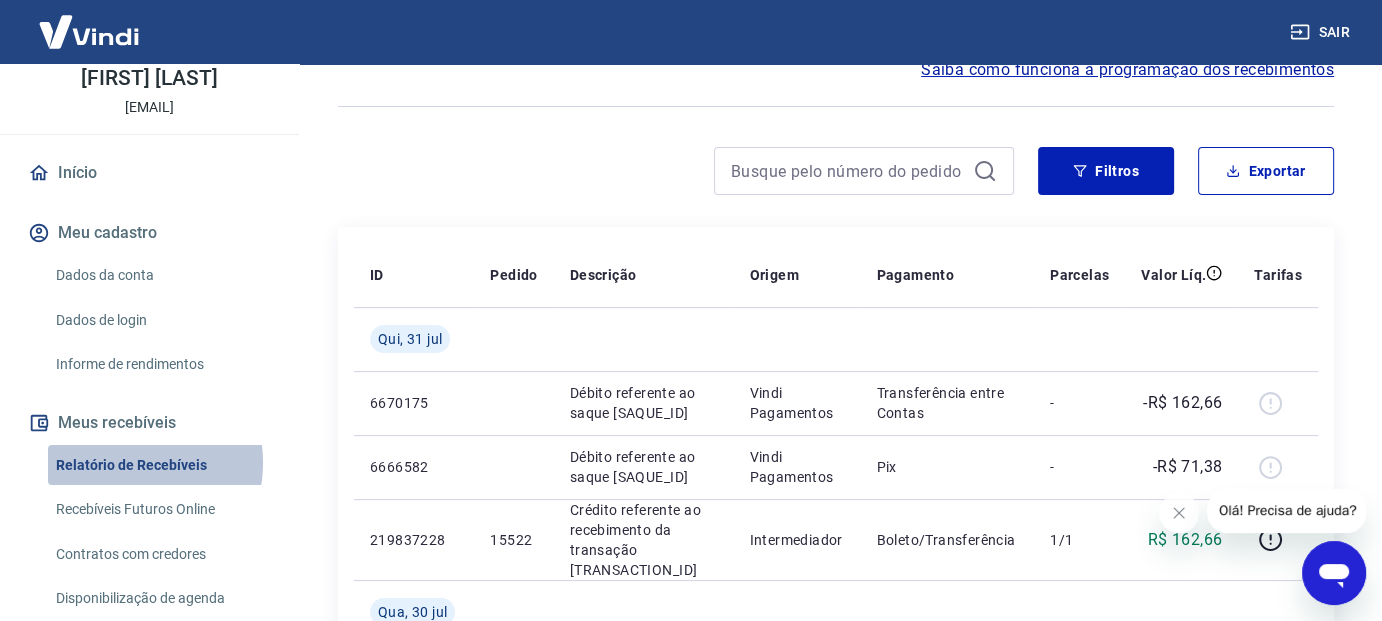 click on "Relatório de Recebíveis" at bounding box center (161, 465) 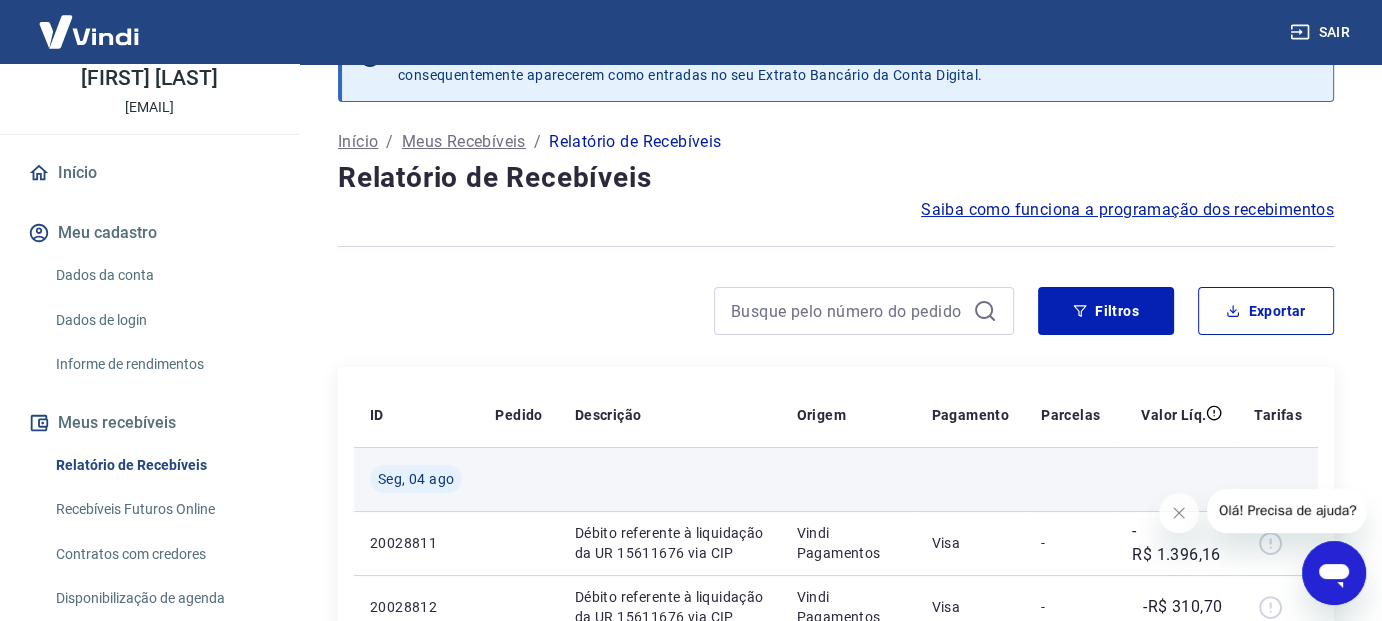 scroll, scrollTop: 200, scrollLeft: 0, axis: vertical 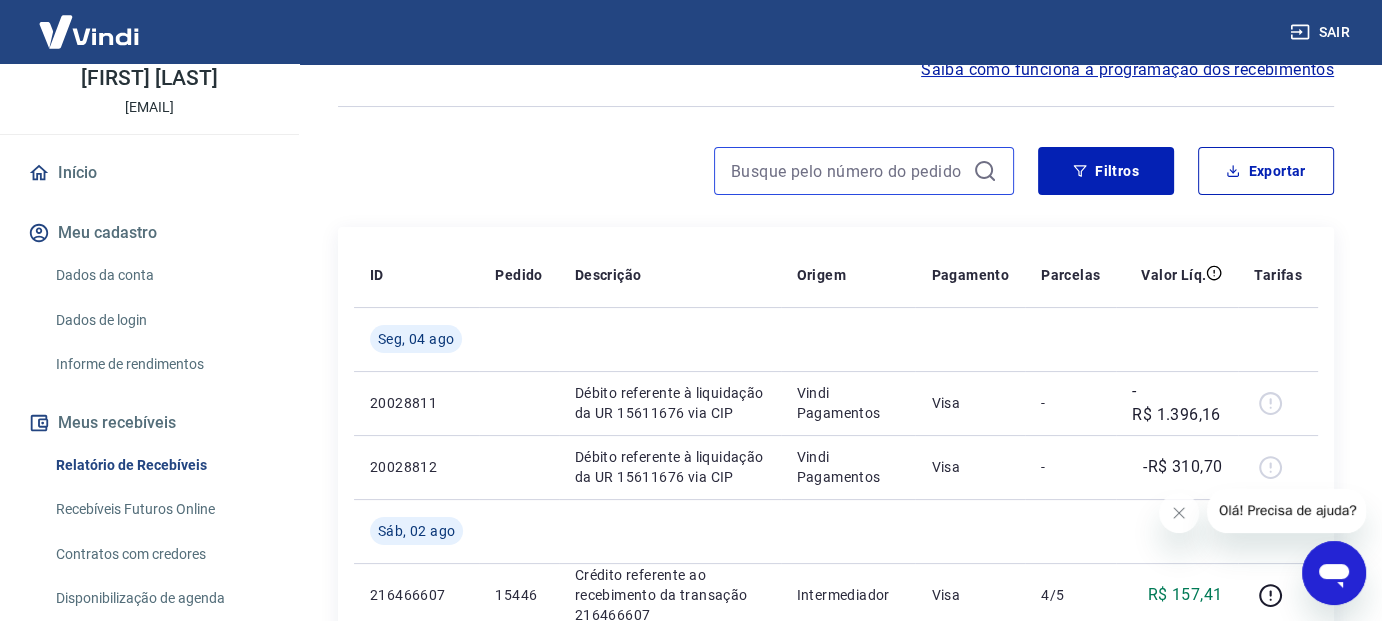 click at bounding box center [848, 171] 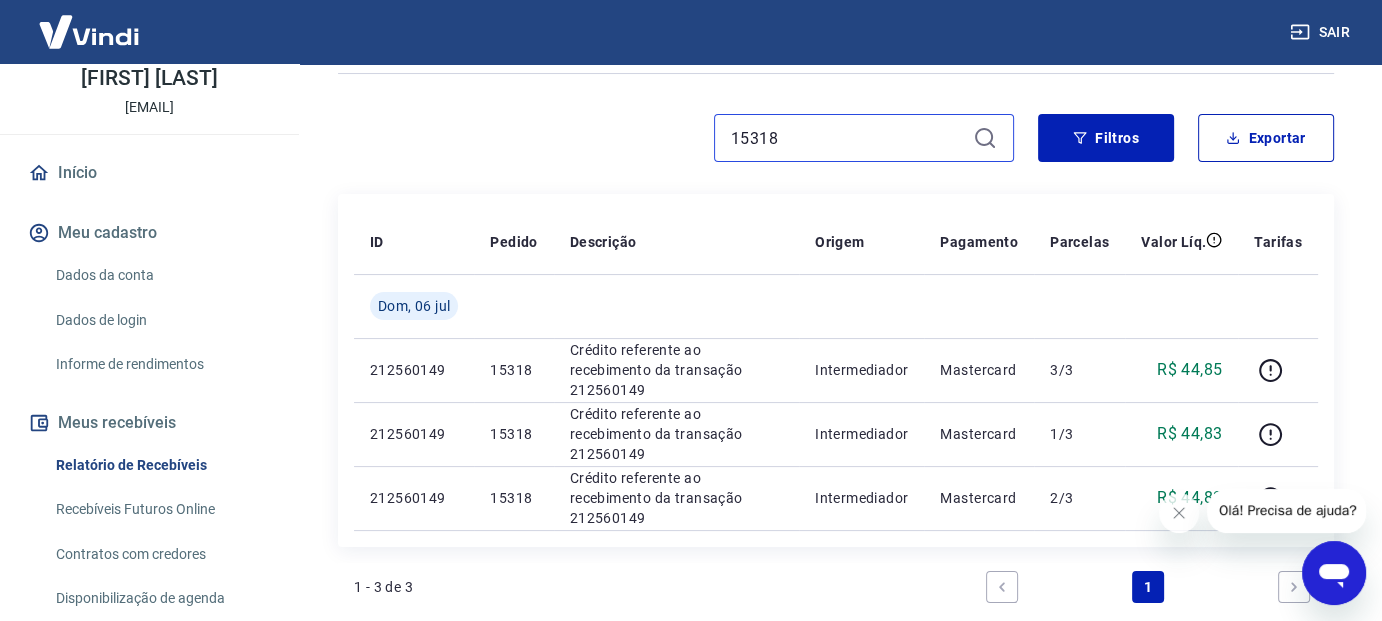 scroll, scrollTop: 200, scrollLeft: 0, axis: vertical 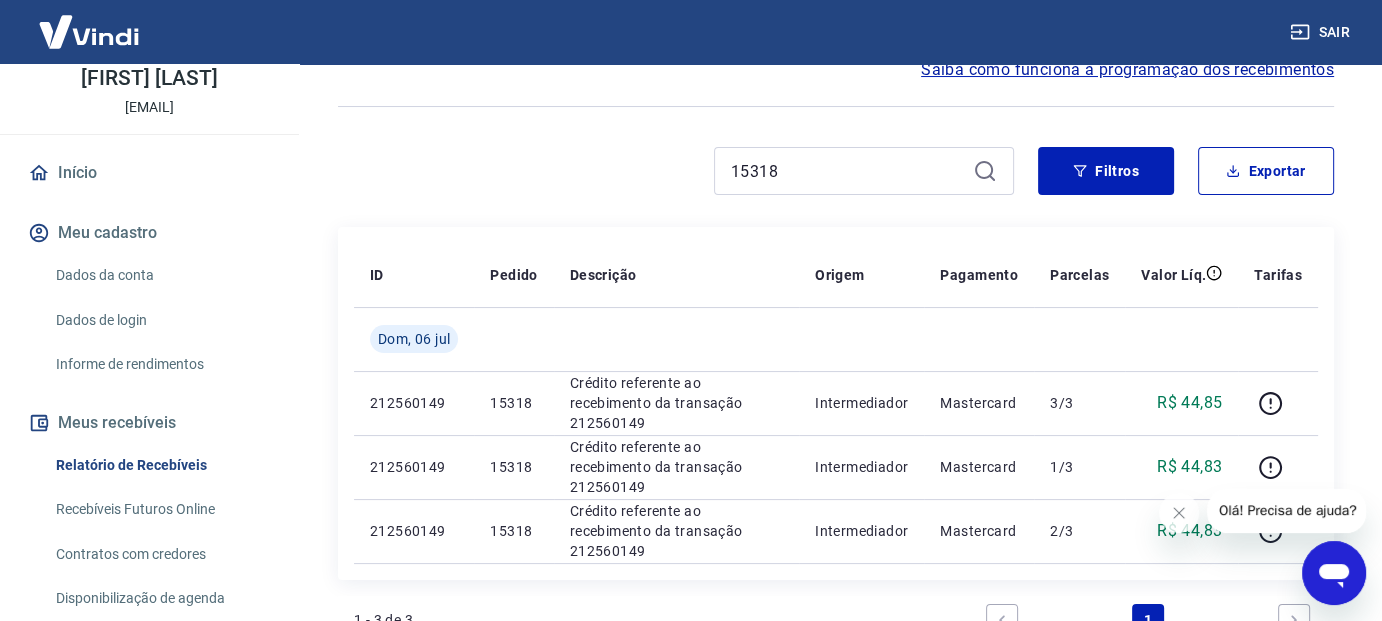 click 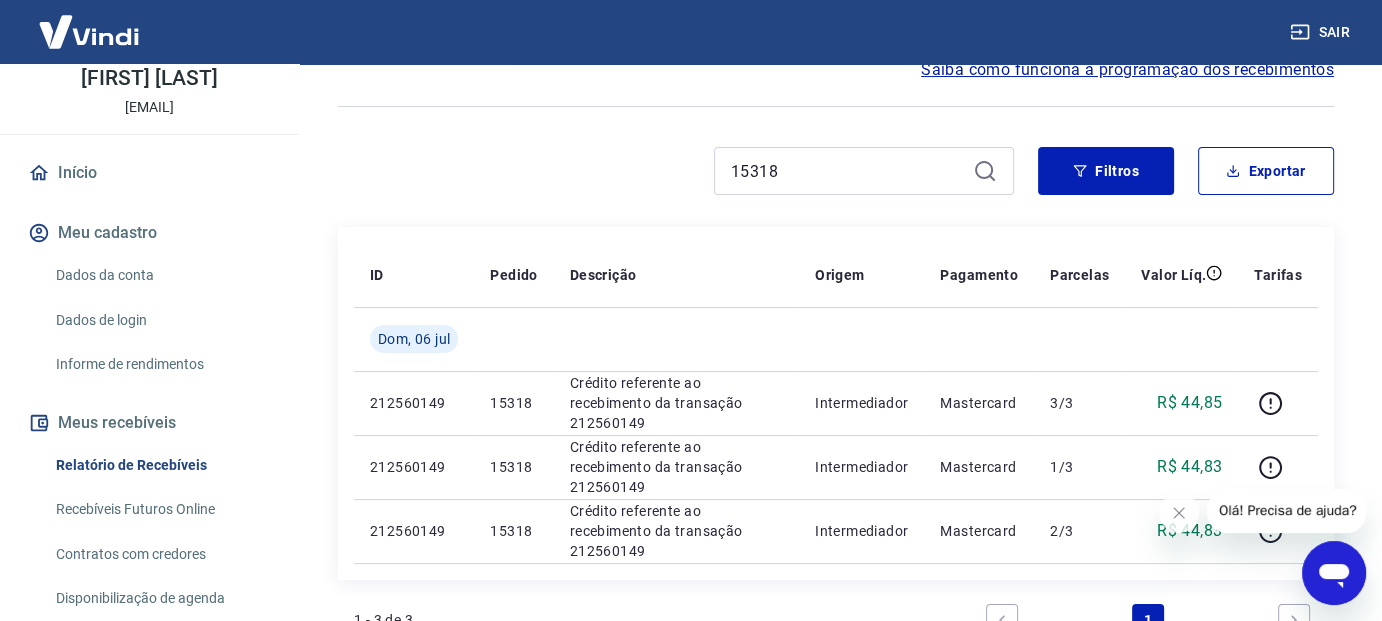click 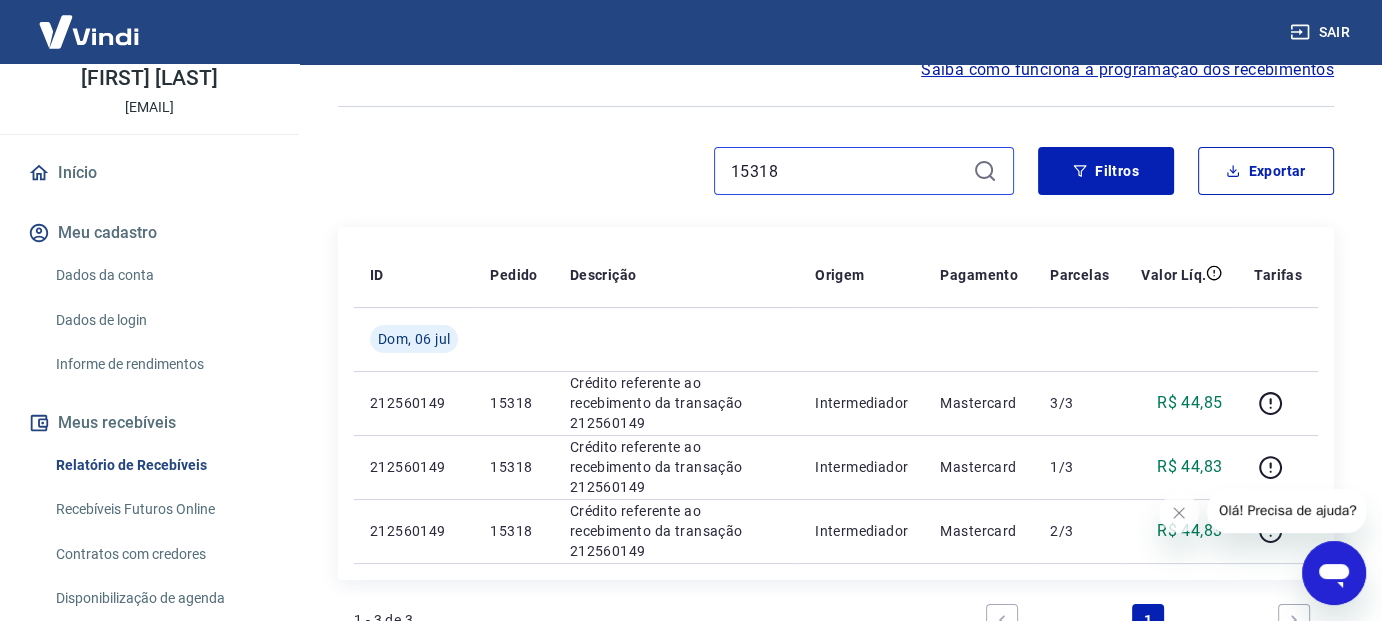 click on "15318" at bounding box center (848, 171) 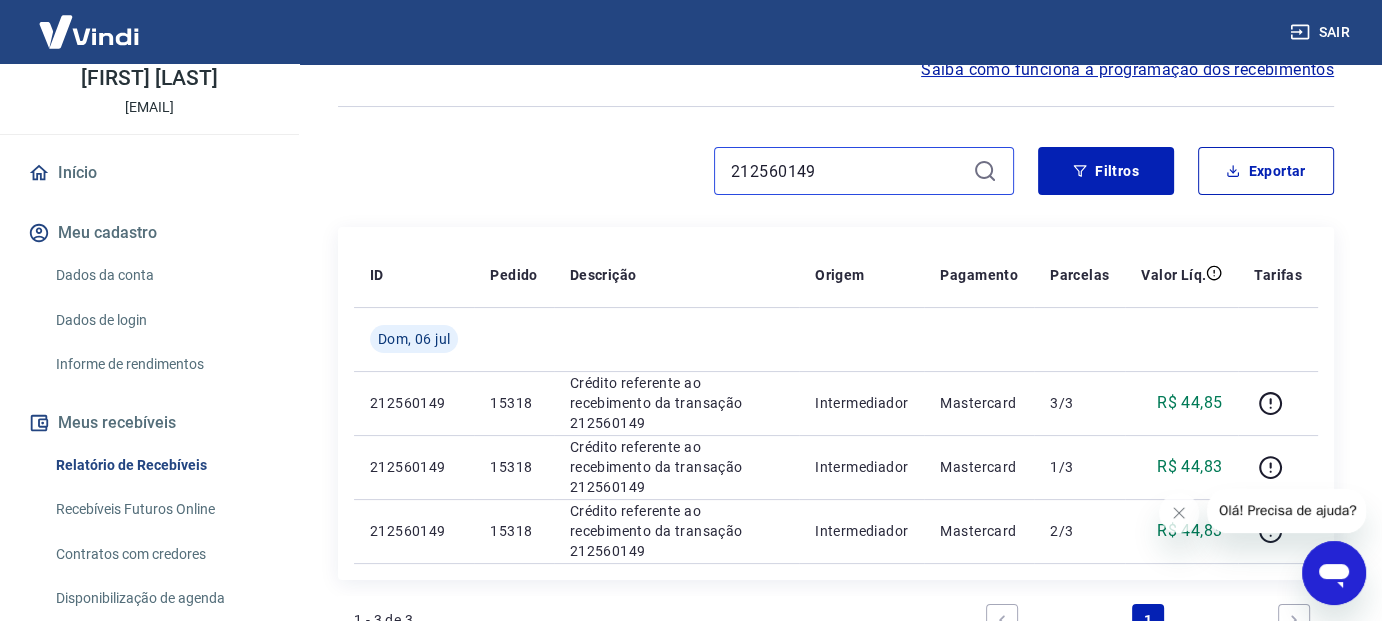 type on "212560149" 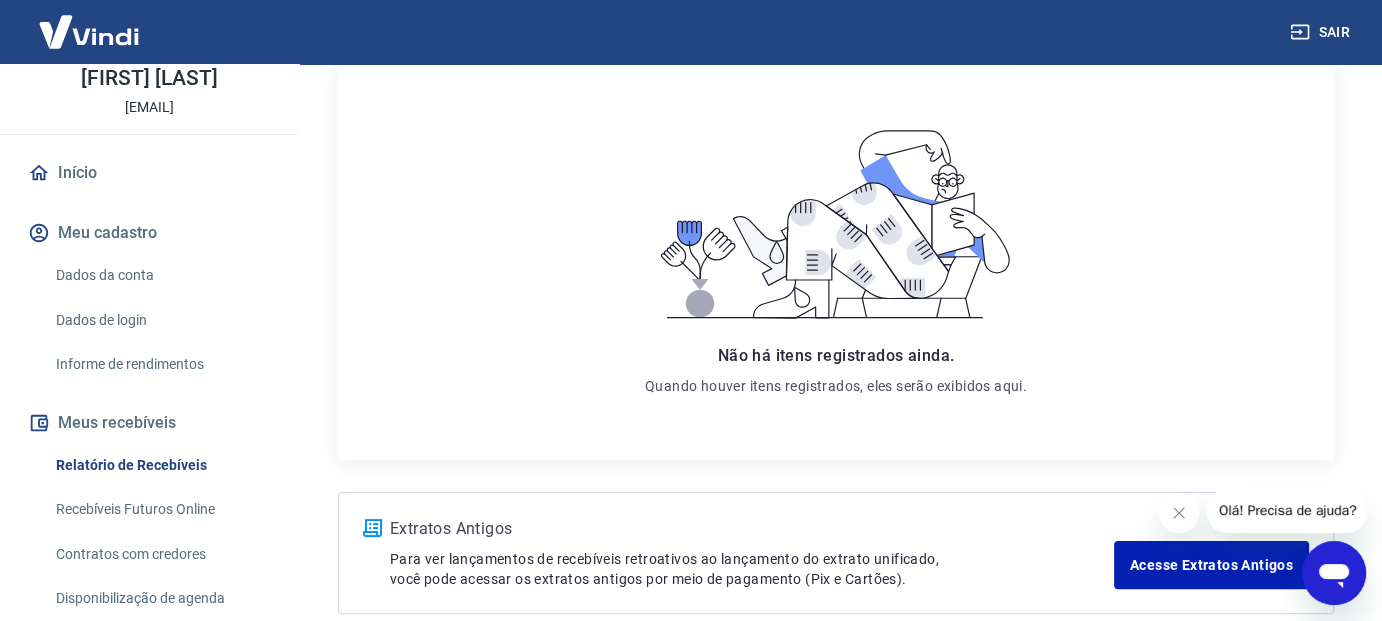 scroll, scrollTop: 400, scrollLeft: 0, axis: vertical 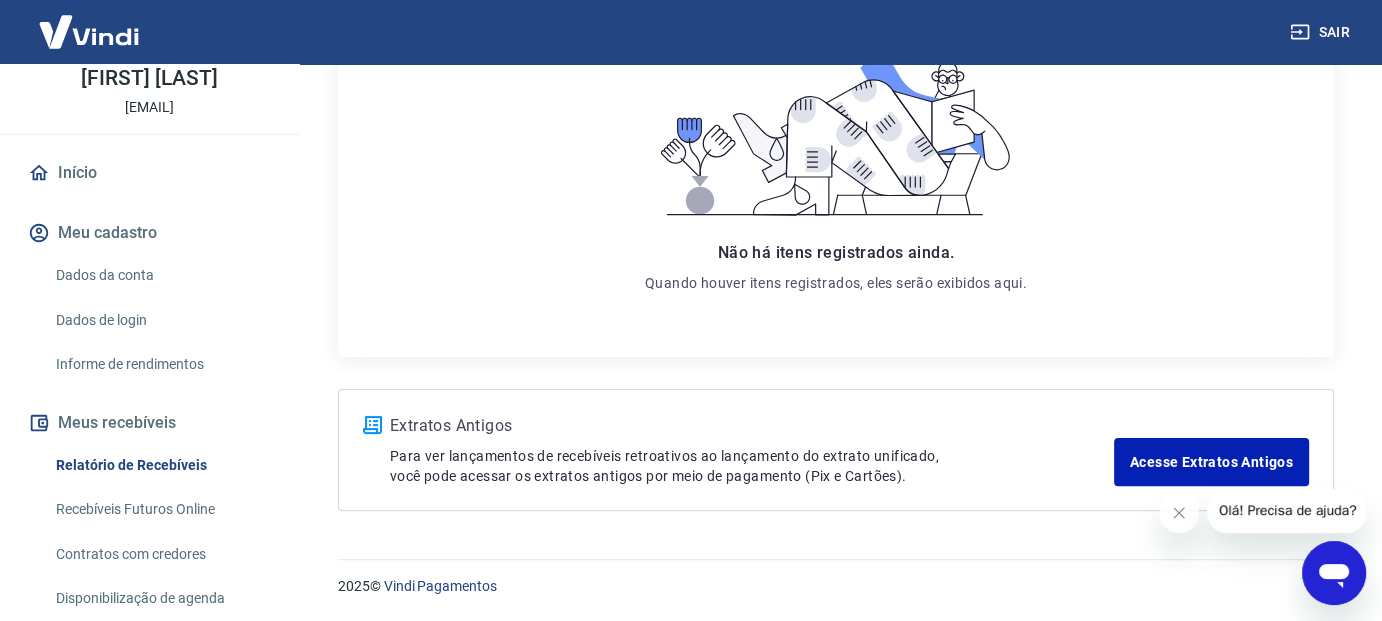 click on "Relatório de Recebíveis" at bounding box center (161, 465) 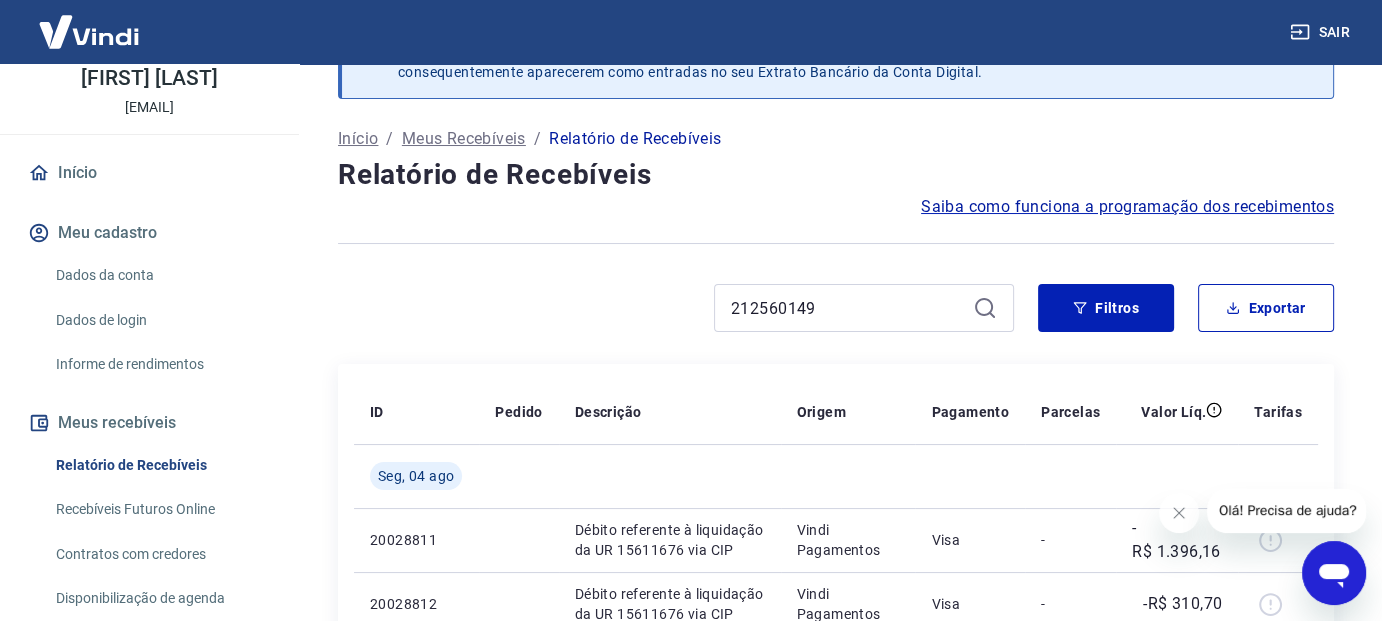scroll, scrollTop: 0, scrollLeft: 0, axis: both 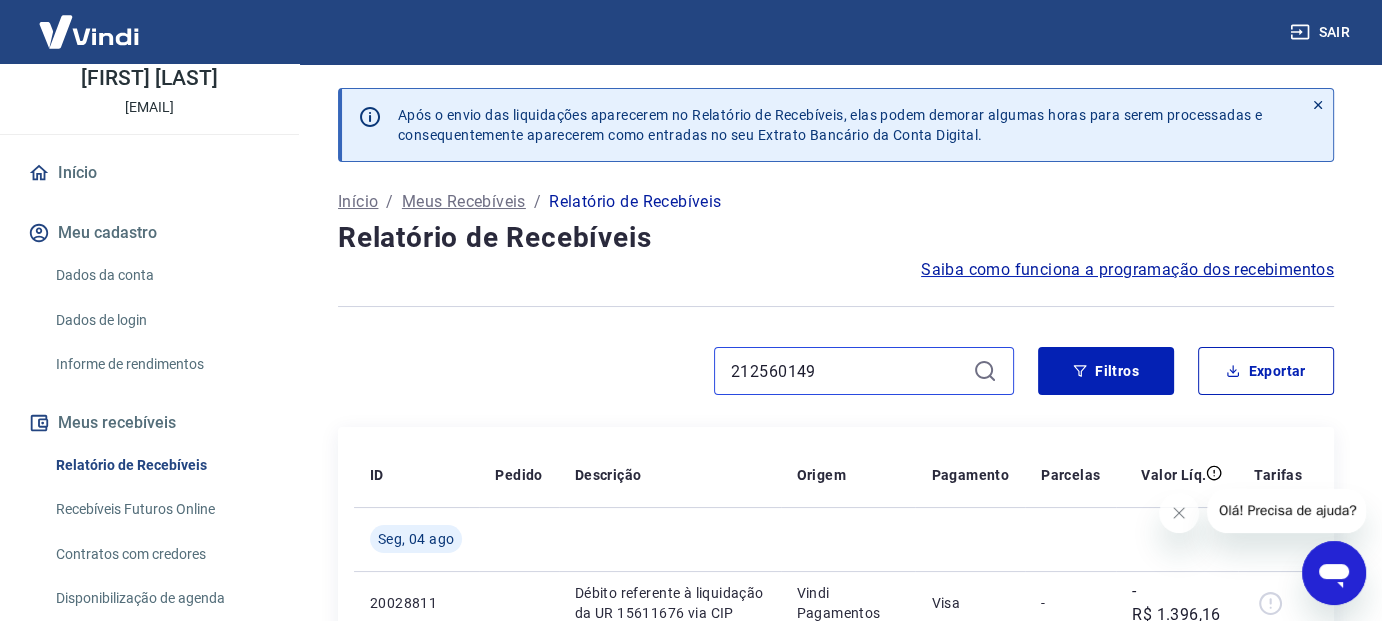 drag, startPoint x: 838, startPoint y: 377, endPoint x: 688, endPoint y: 381, distance: 150.05333 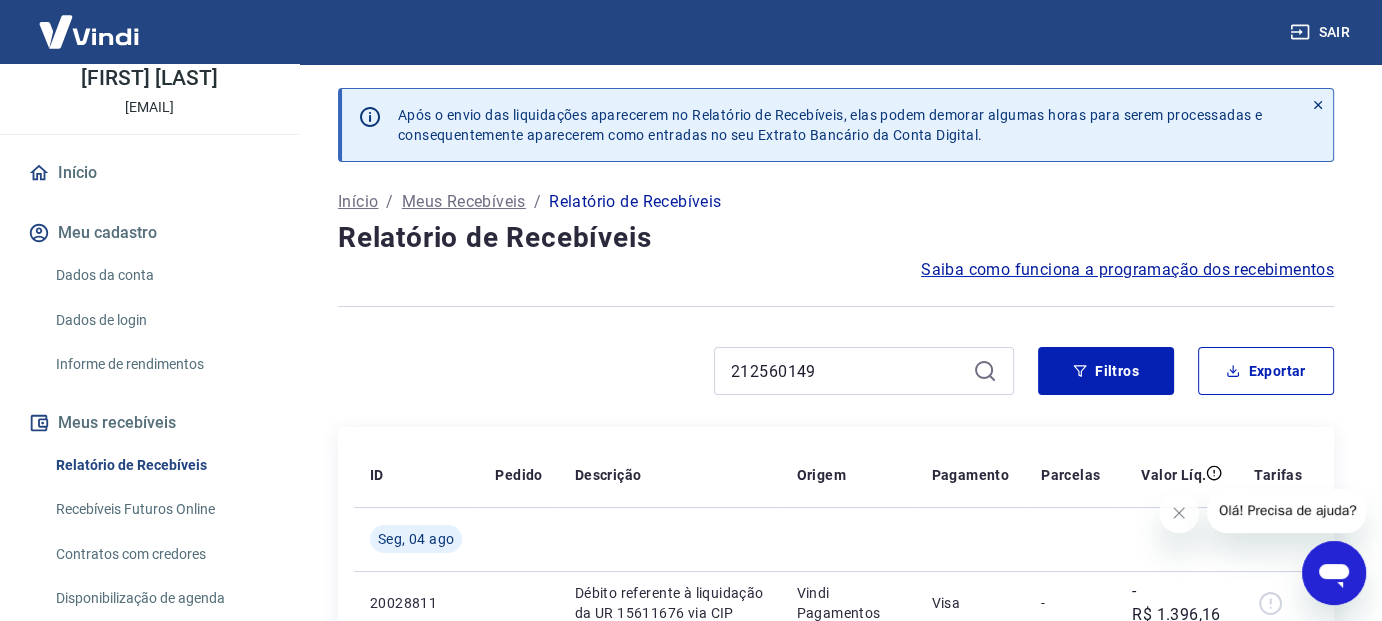click 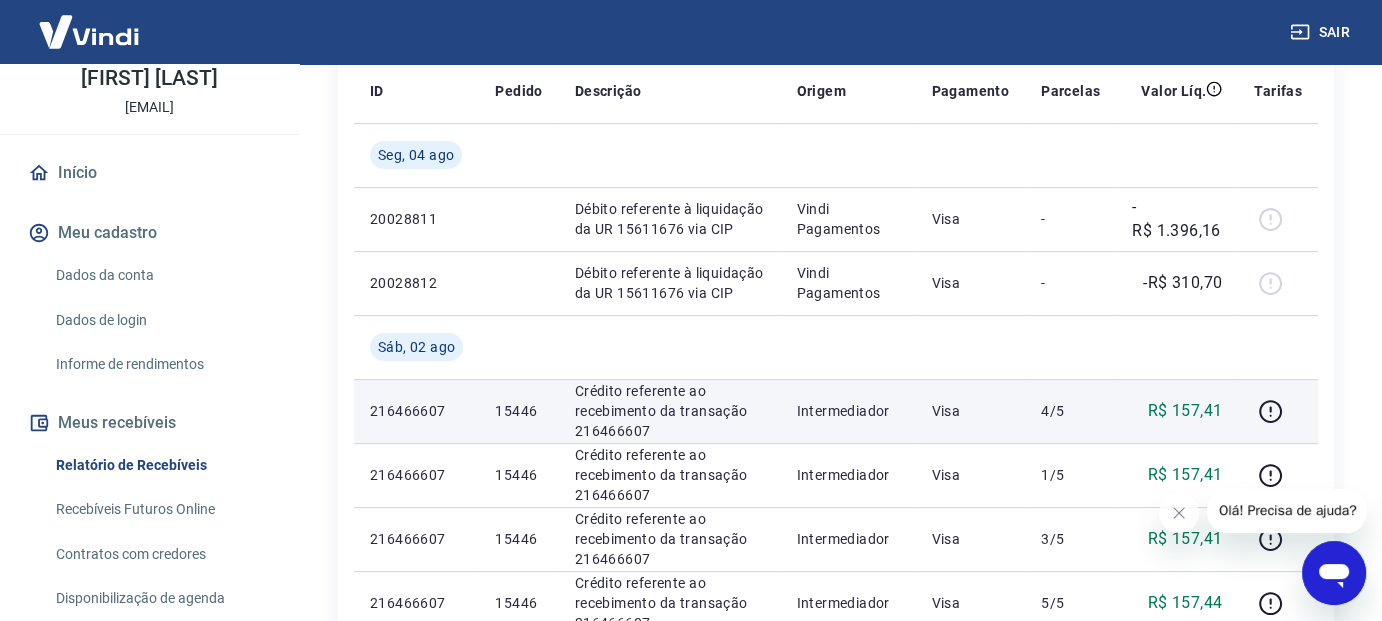 scroll, scrollTop: 200, scrollLeft: 0, axis: vertical 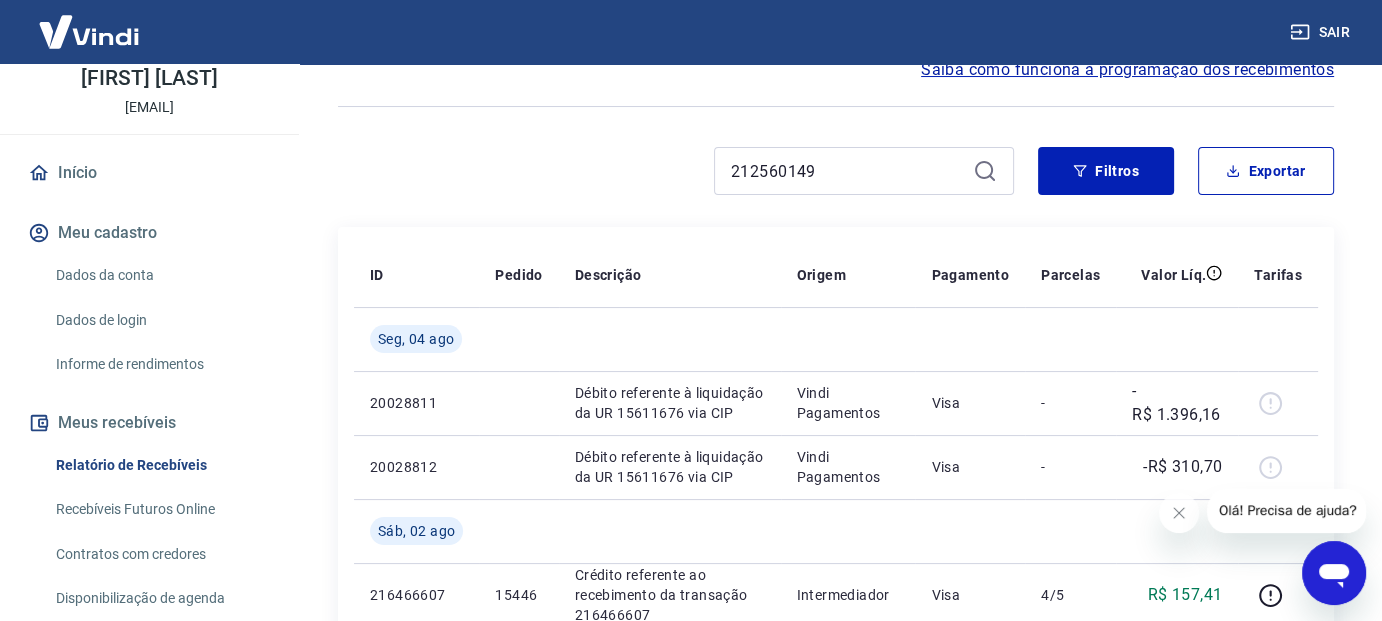 click on "[TRANSACTION_ID] Filtros Exportar" at bounding box center (836, 179) 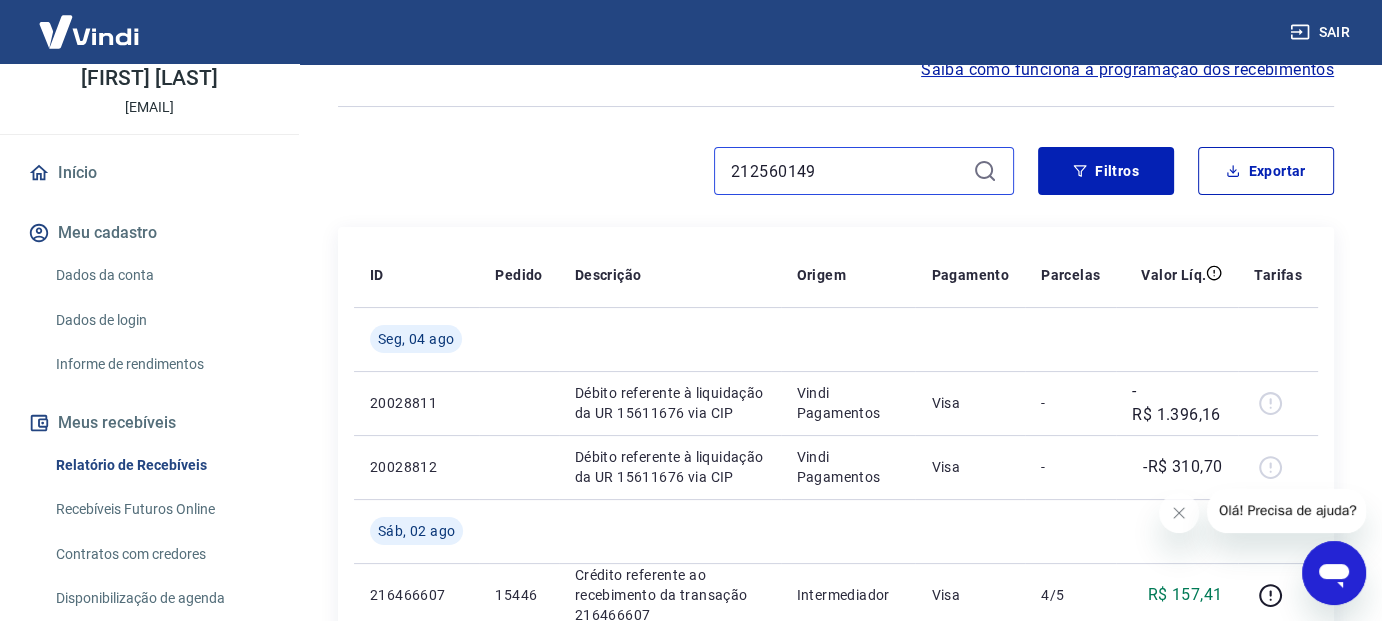click on "212560149" at bounding box center [848, 171] 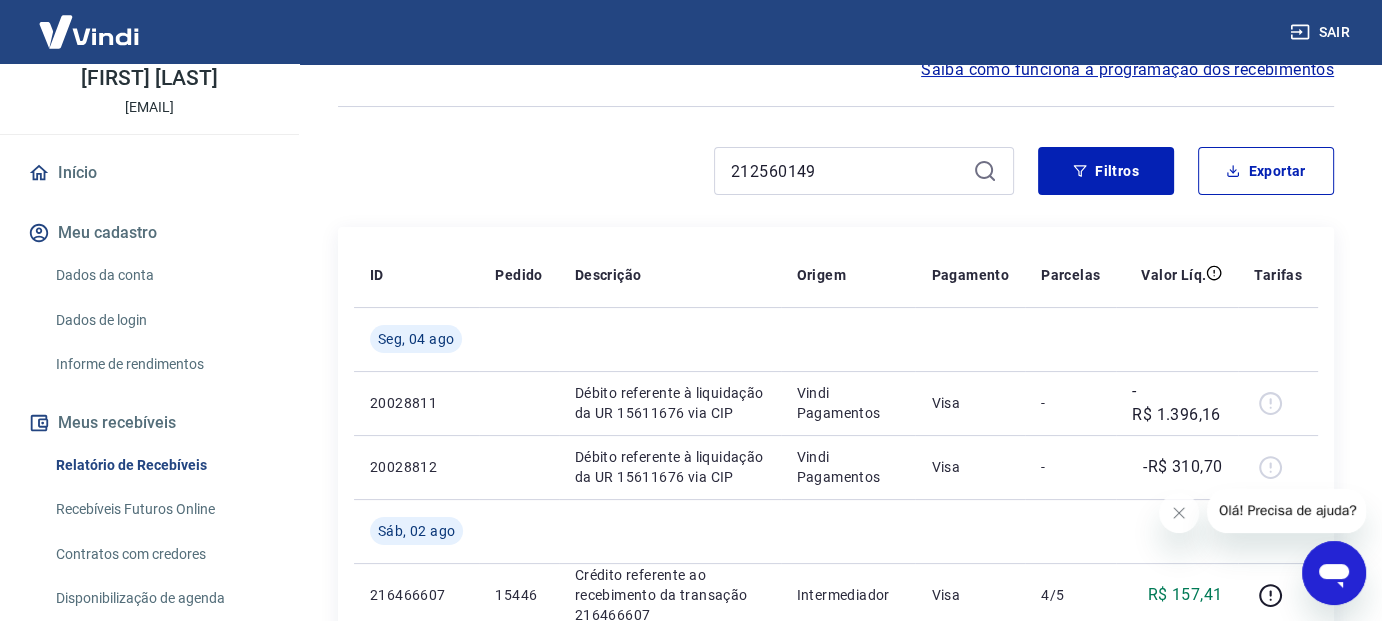 click 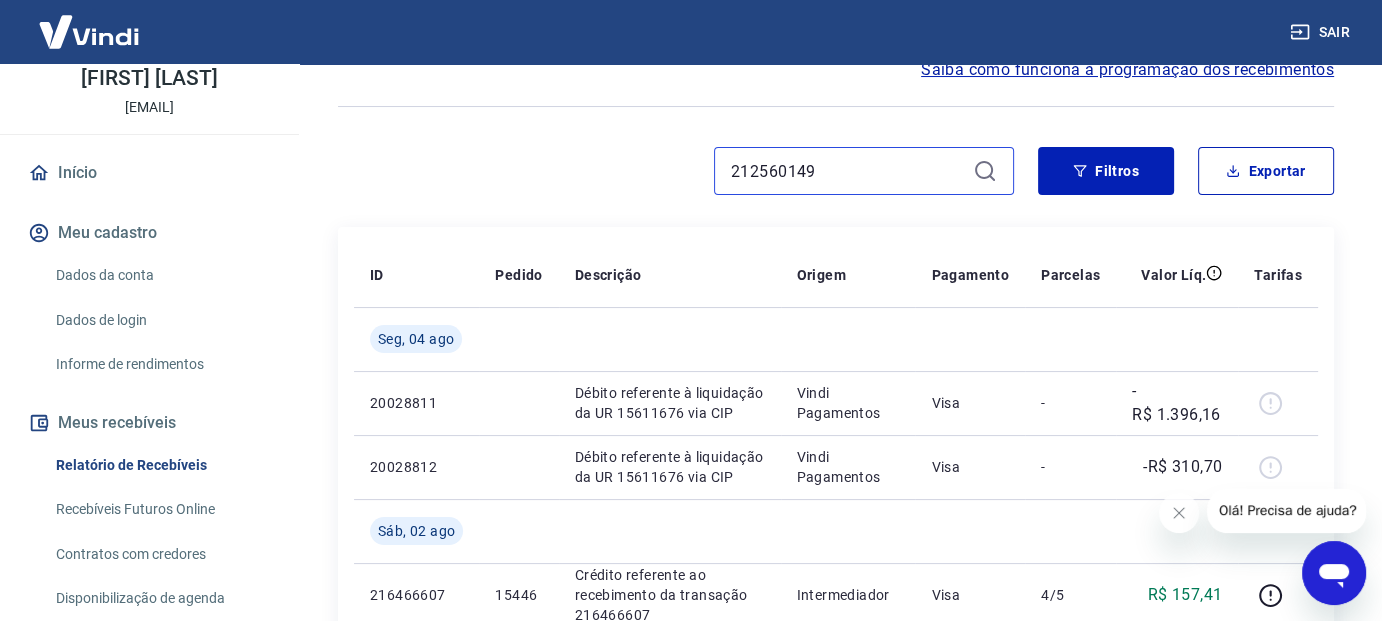 click on "212560149" at bounding box center (848, 171) 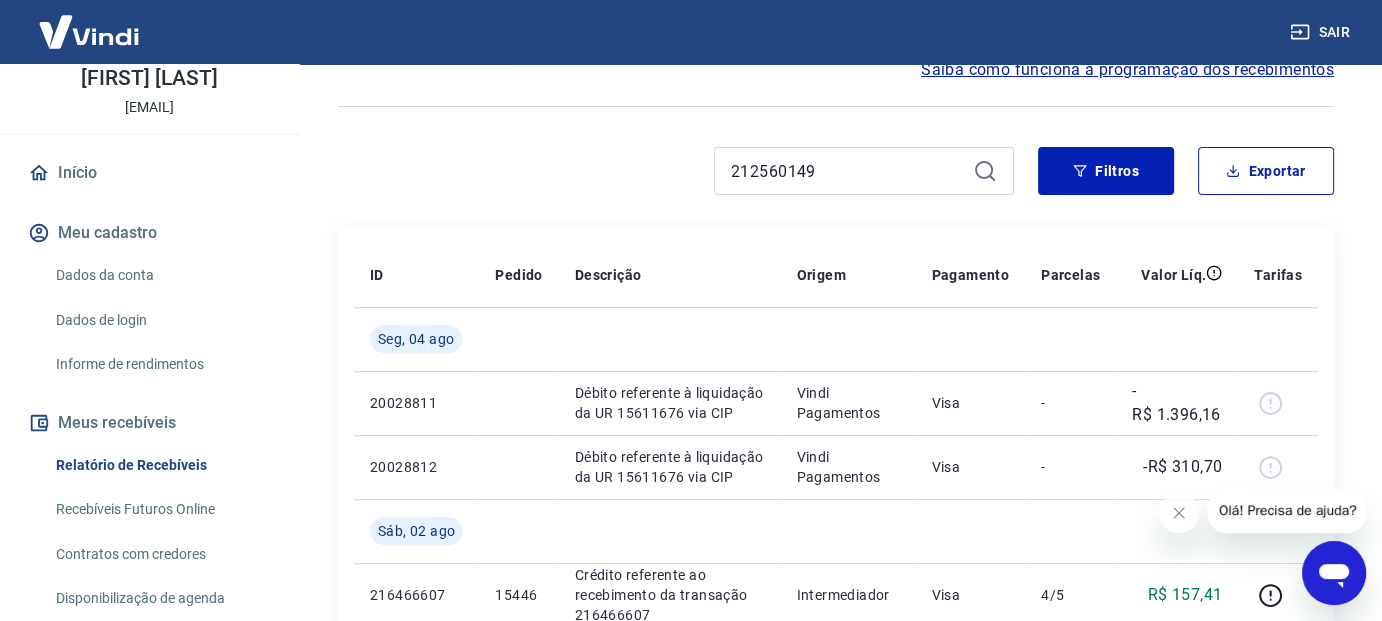 click on "Relatório de Recebíveis" at bounding box center [161, 465] 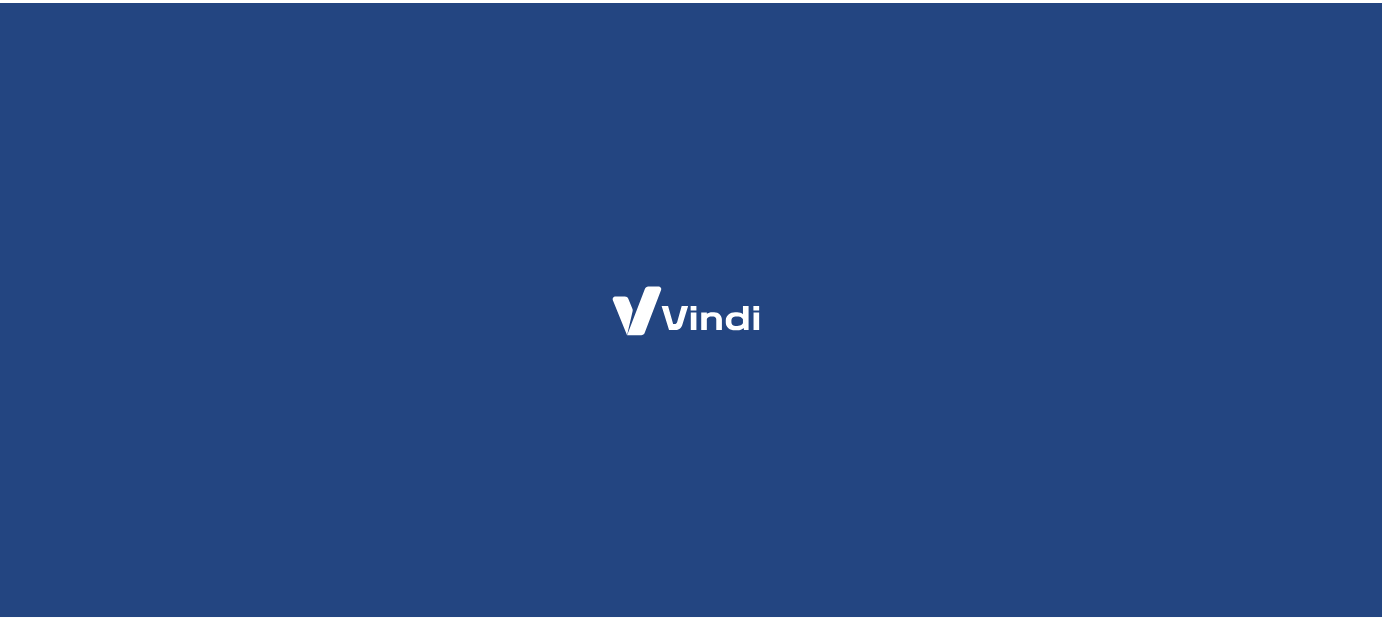 scroll, scrollTop: 0, scrollLeft: 0, axis: both 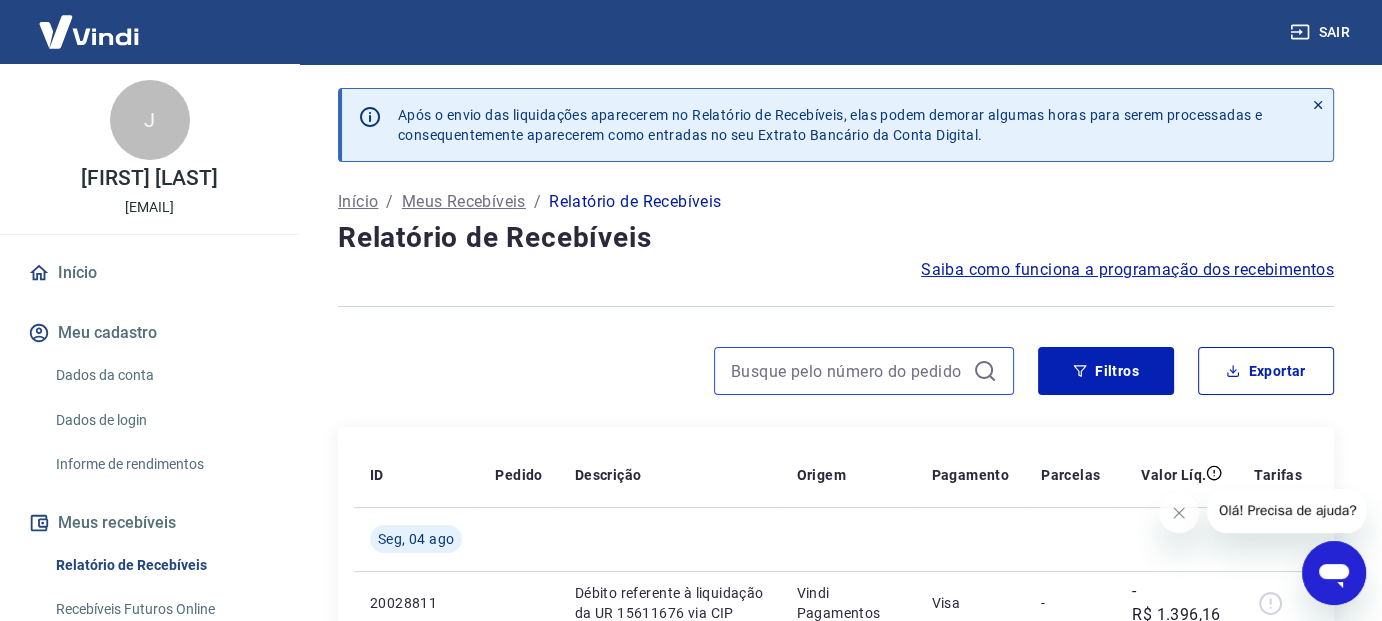 click at bounding box center [848, 371] 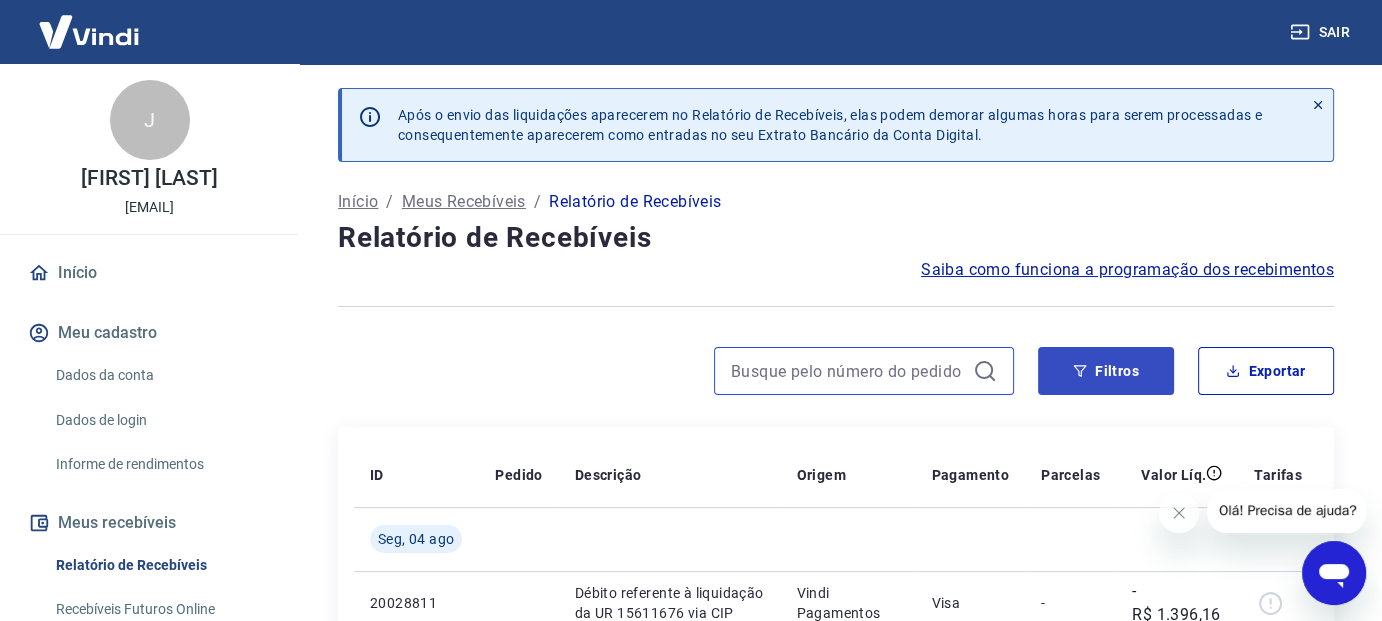 paste on "212560149" 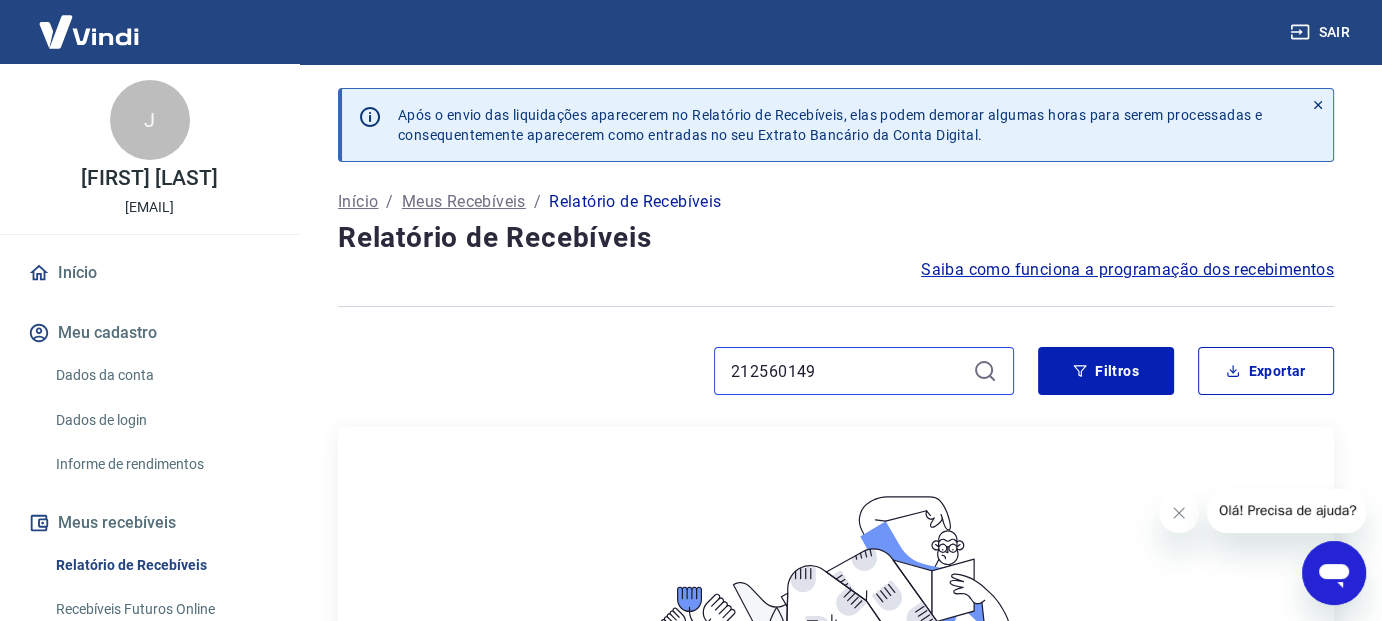type on "212560149" 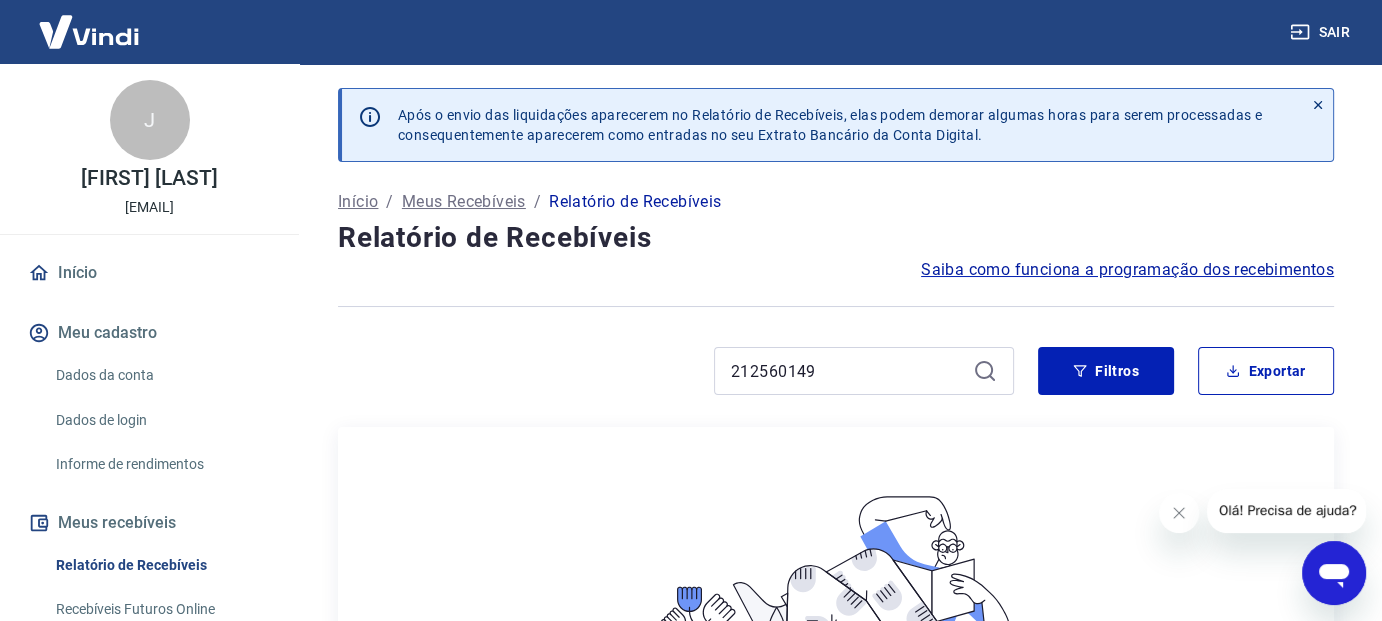 click 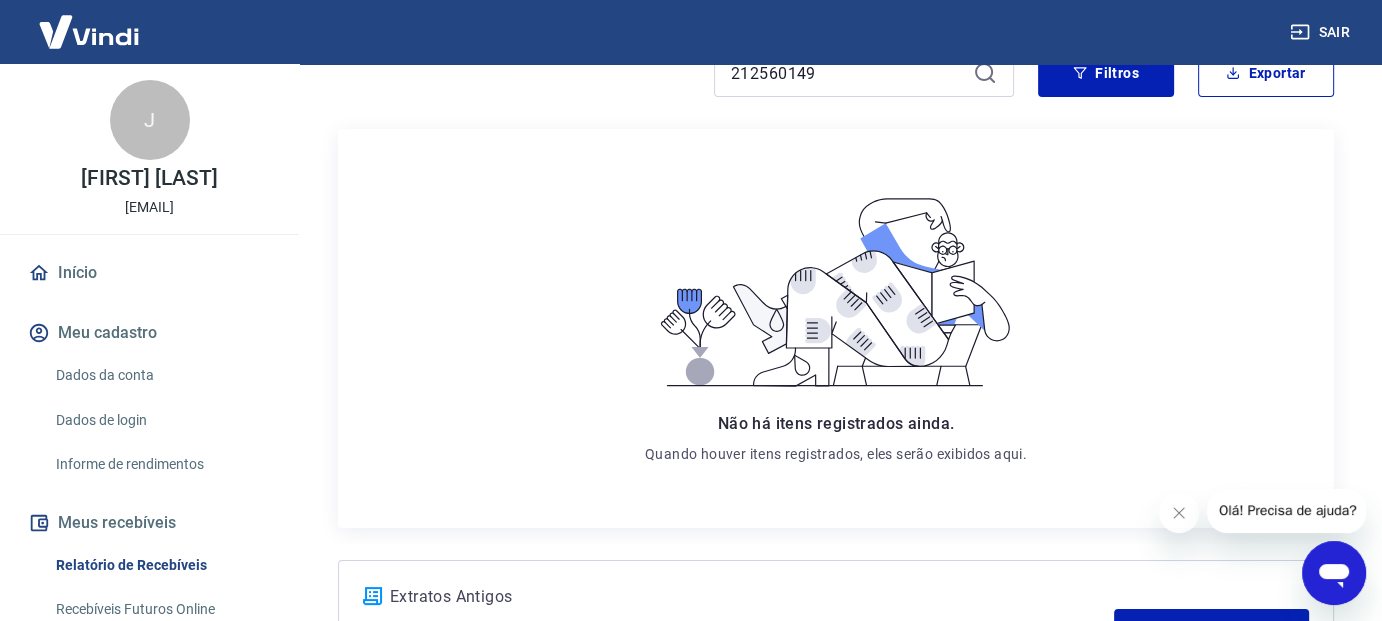 scroll, scrollTop: 300, scrollLeft: 0, axis: vertical 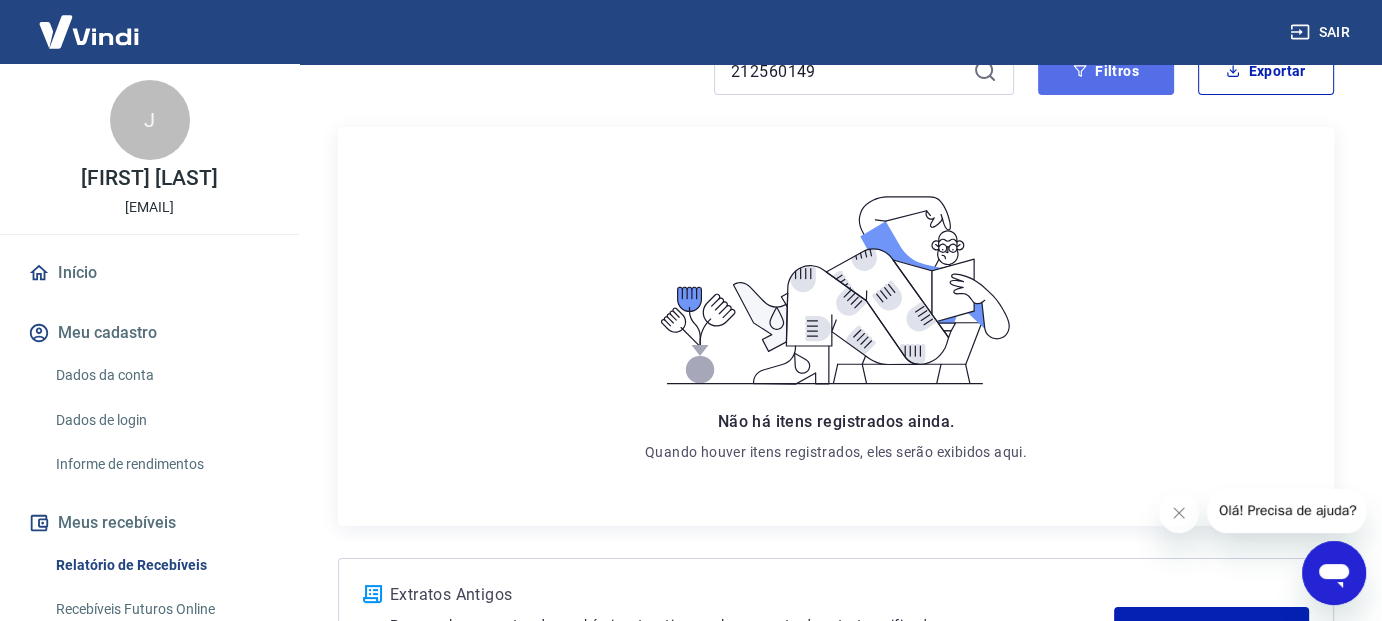 click on "Filtros" at bounding box center [1106, 71] 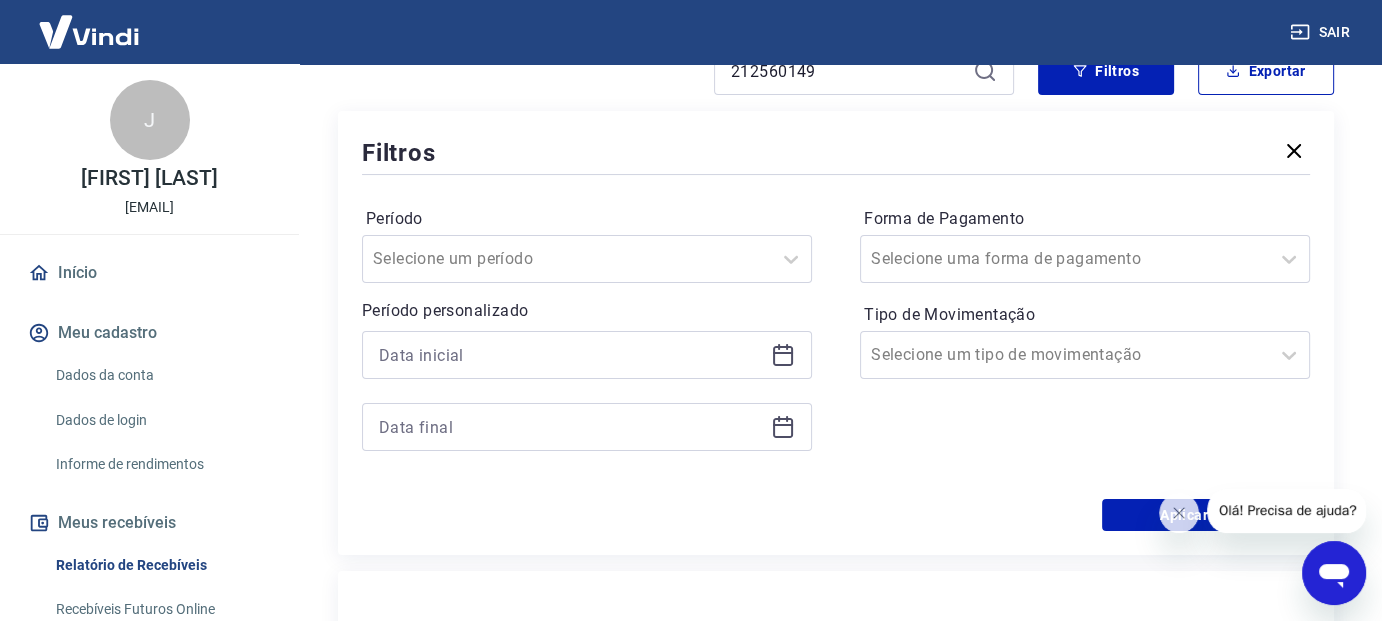 click at bounding box center (587, 355) 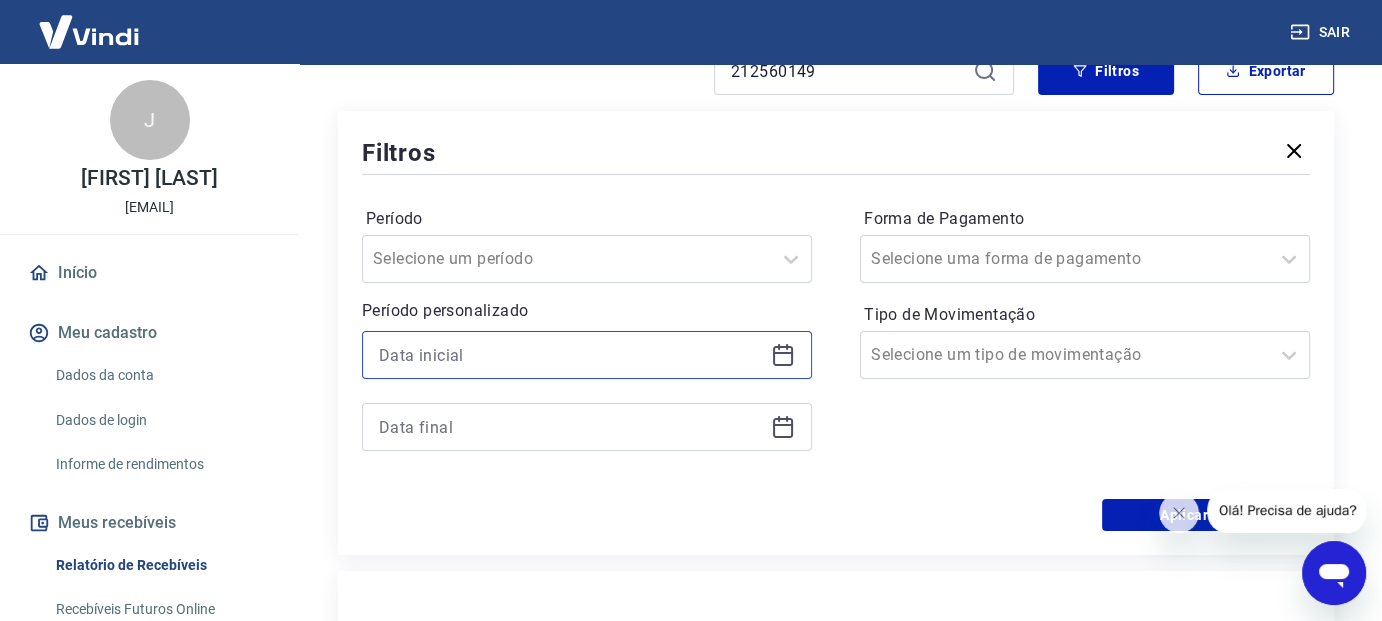 click at bounding box center (571, 355) 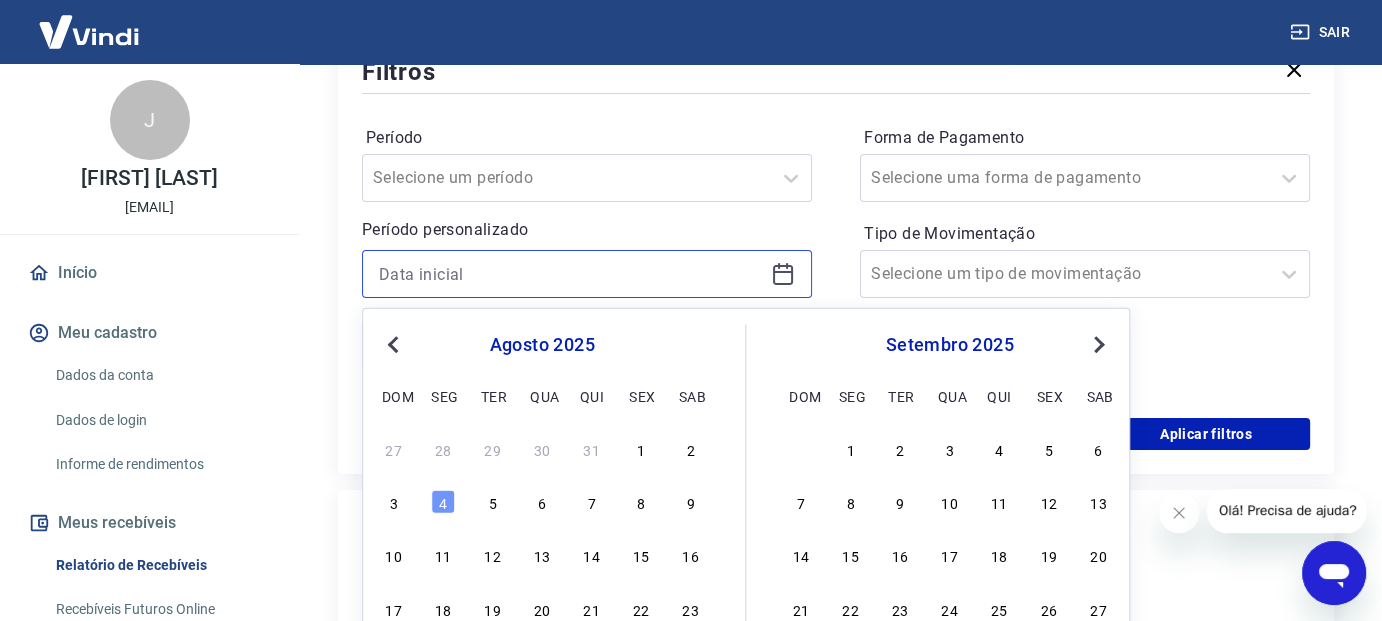 scroll, scrollTop: 500, scrollLeft: 0, axis: vertical 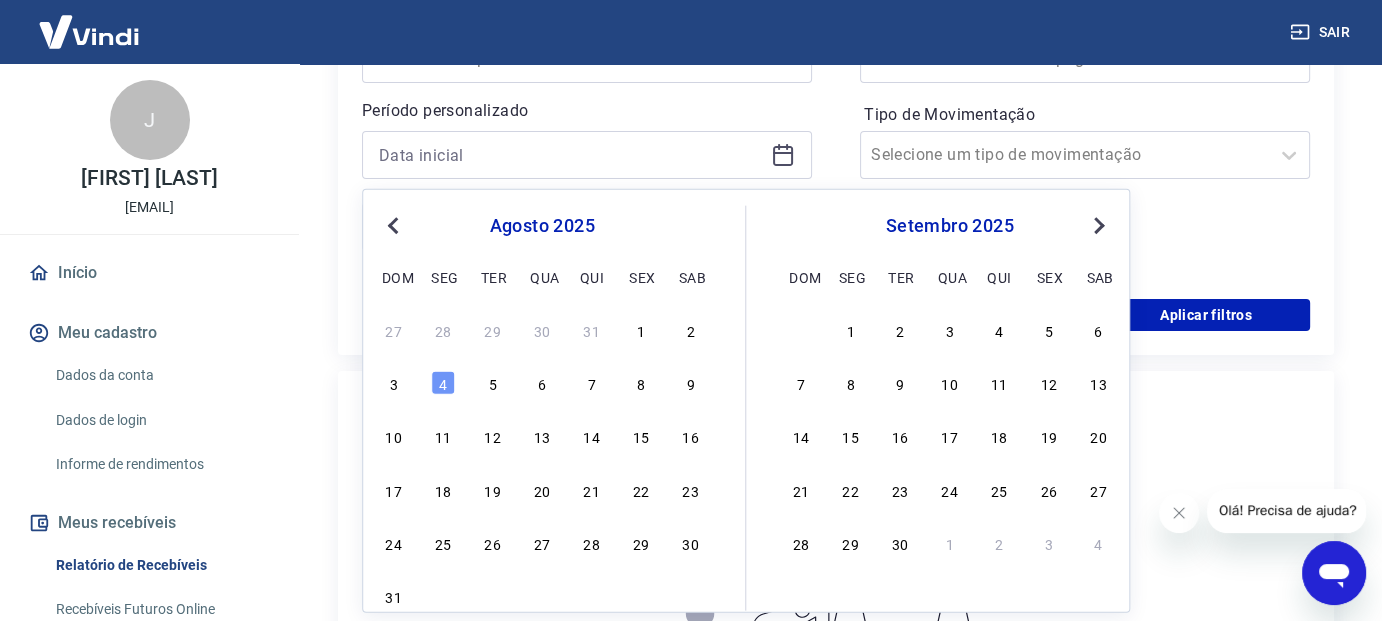 click on "Previous Month" at bounding box center [393, 226] 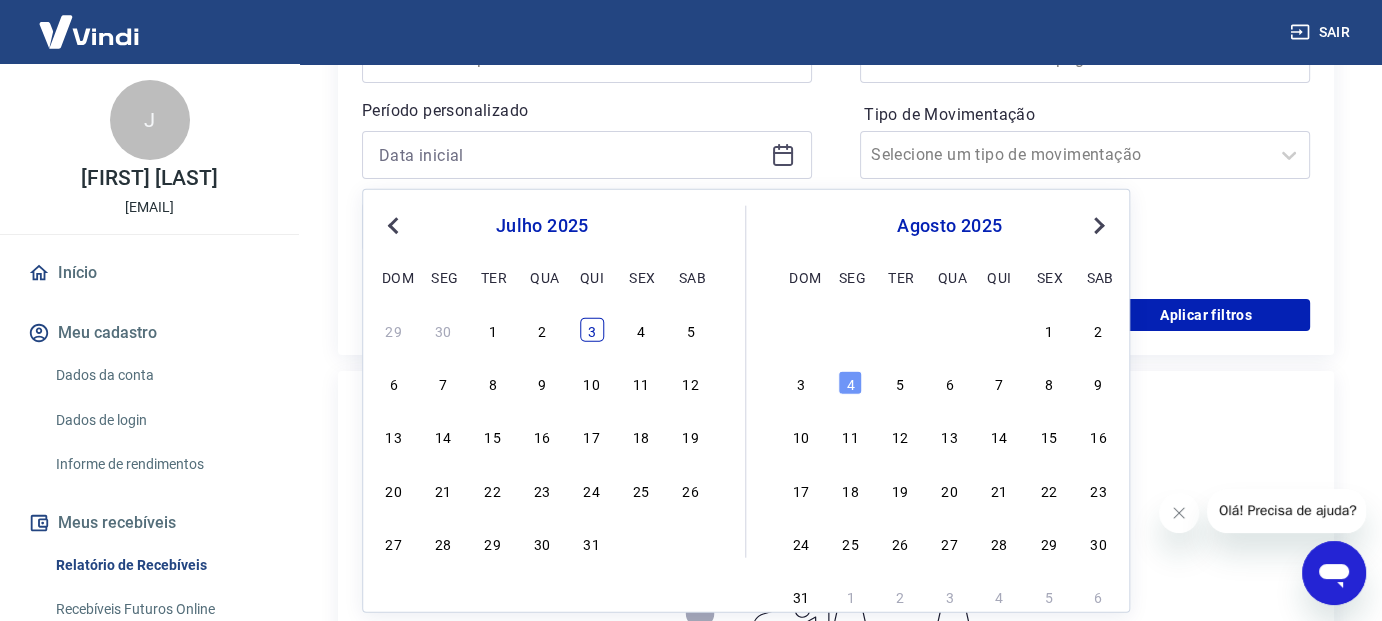 click on "3" at bounding box center (592, 329) 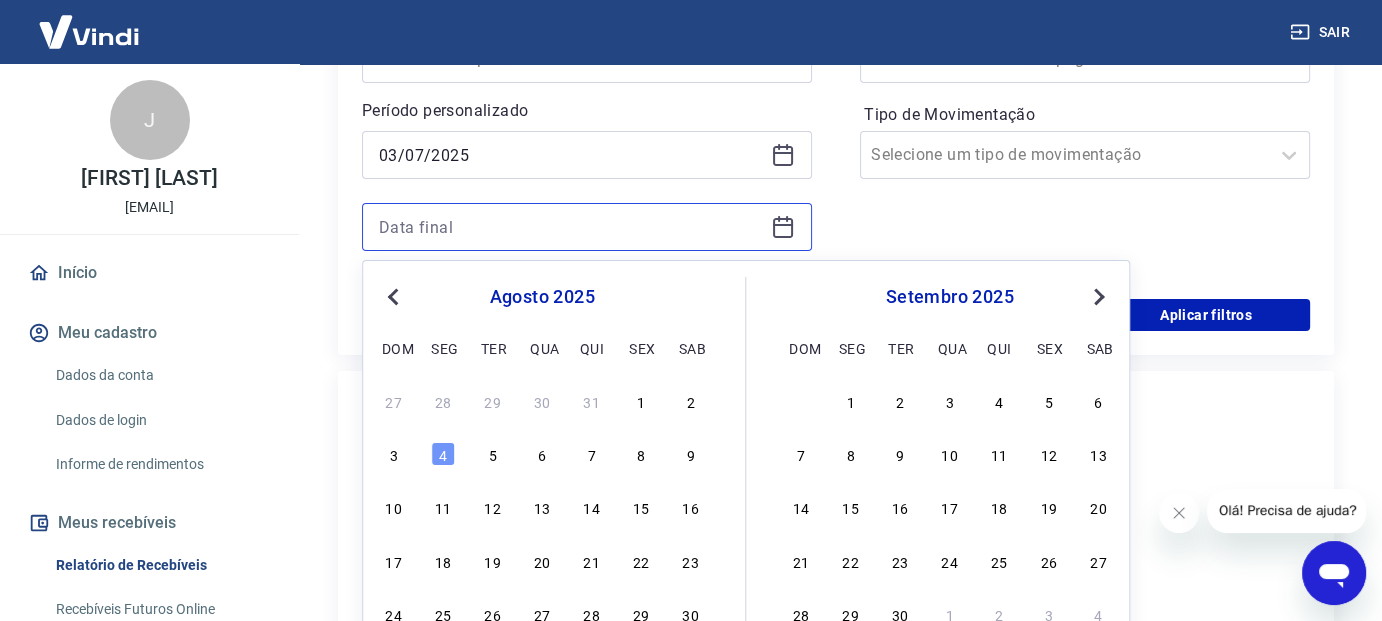 click at bounding box center (571, 227) 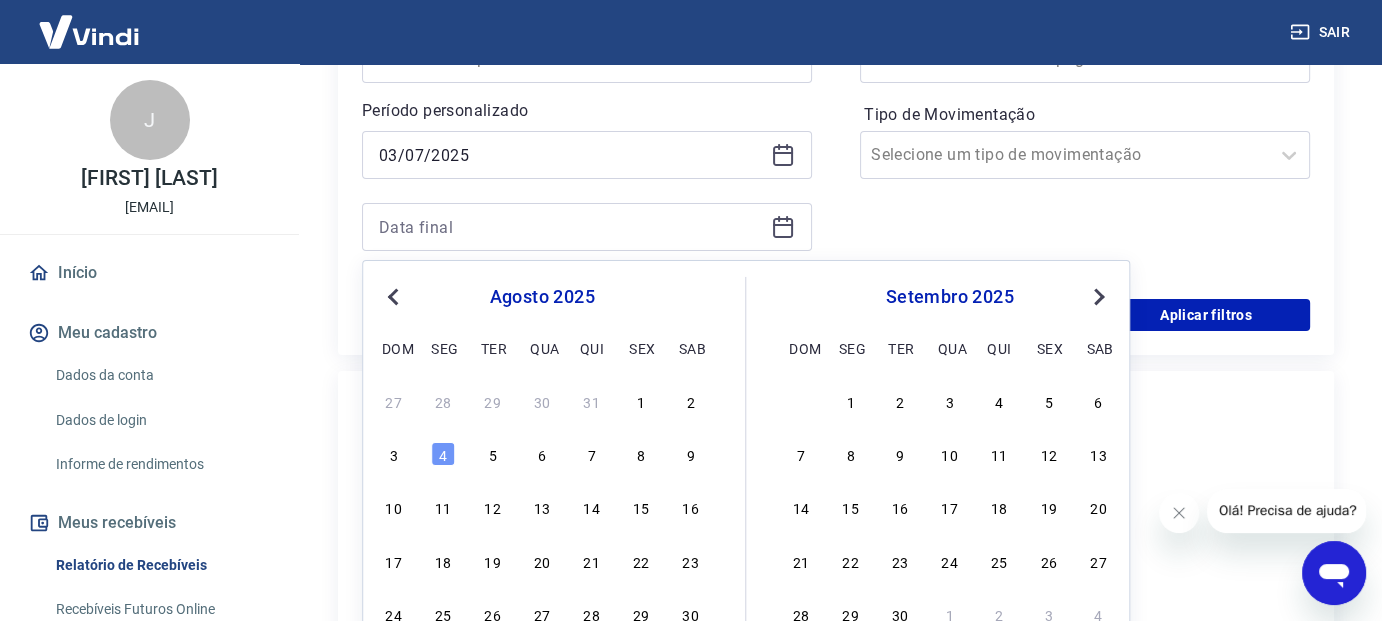 click on "Previous Month" at bounding box center (395, 295) 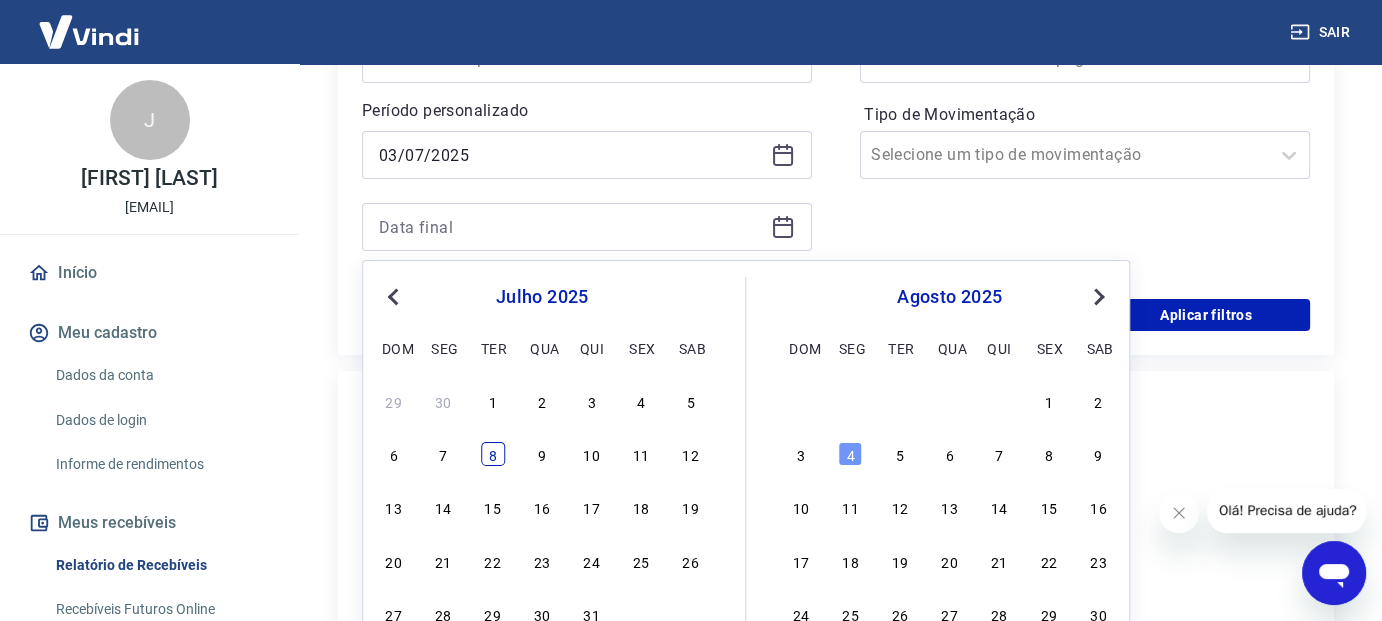 click on "8" at bounding box center (493, 454) 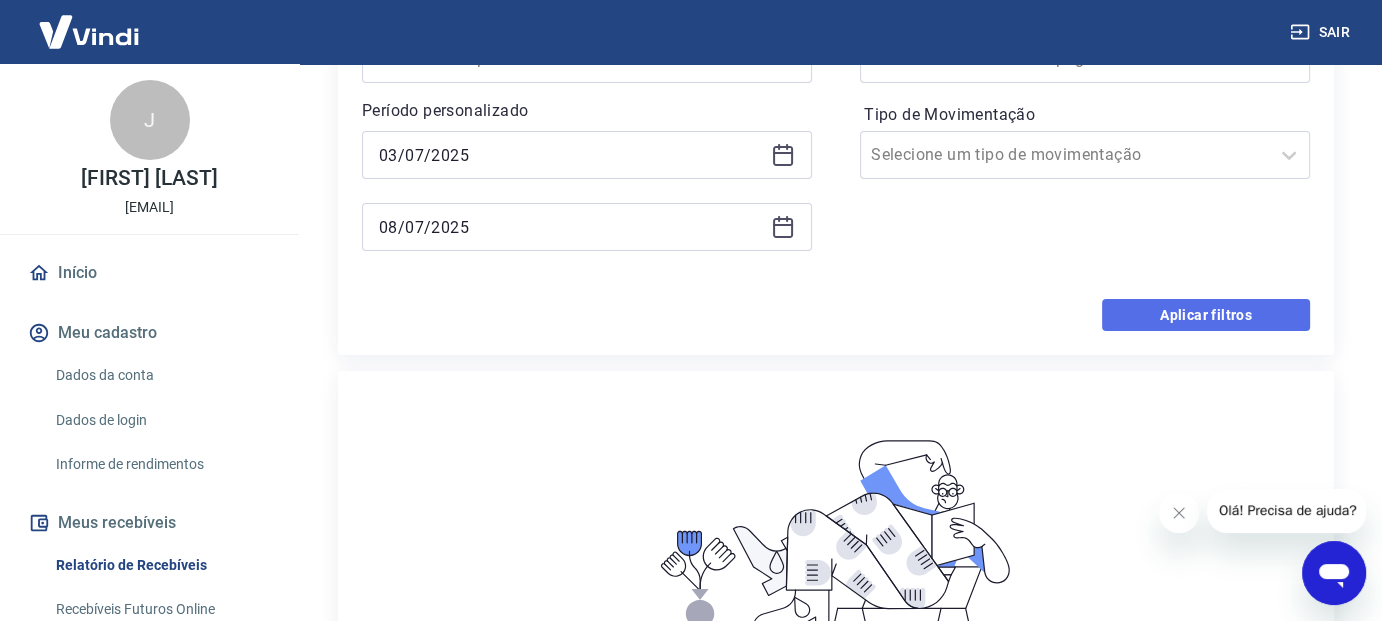 click on "Aplicar filtros" at bounding box center (1206, 315) 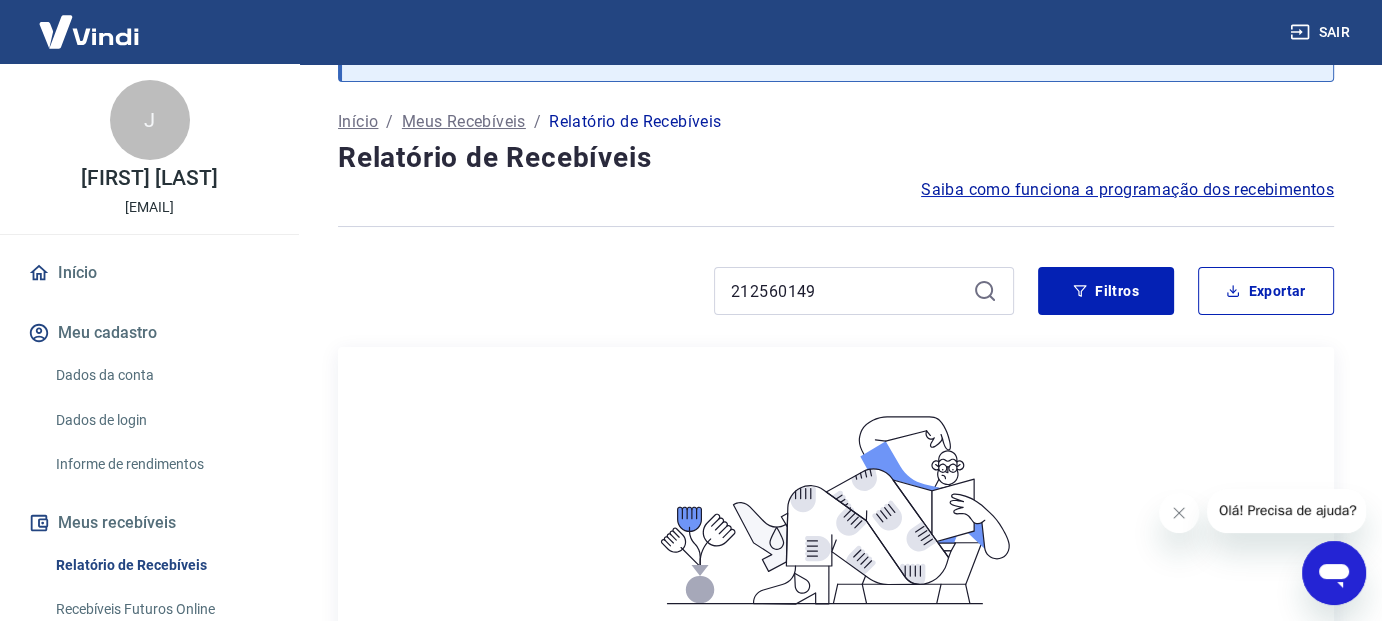 scroll, scrollTop: 0, scrollLeft: 0, axis: both 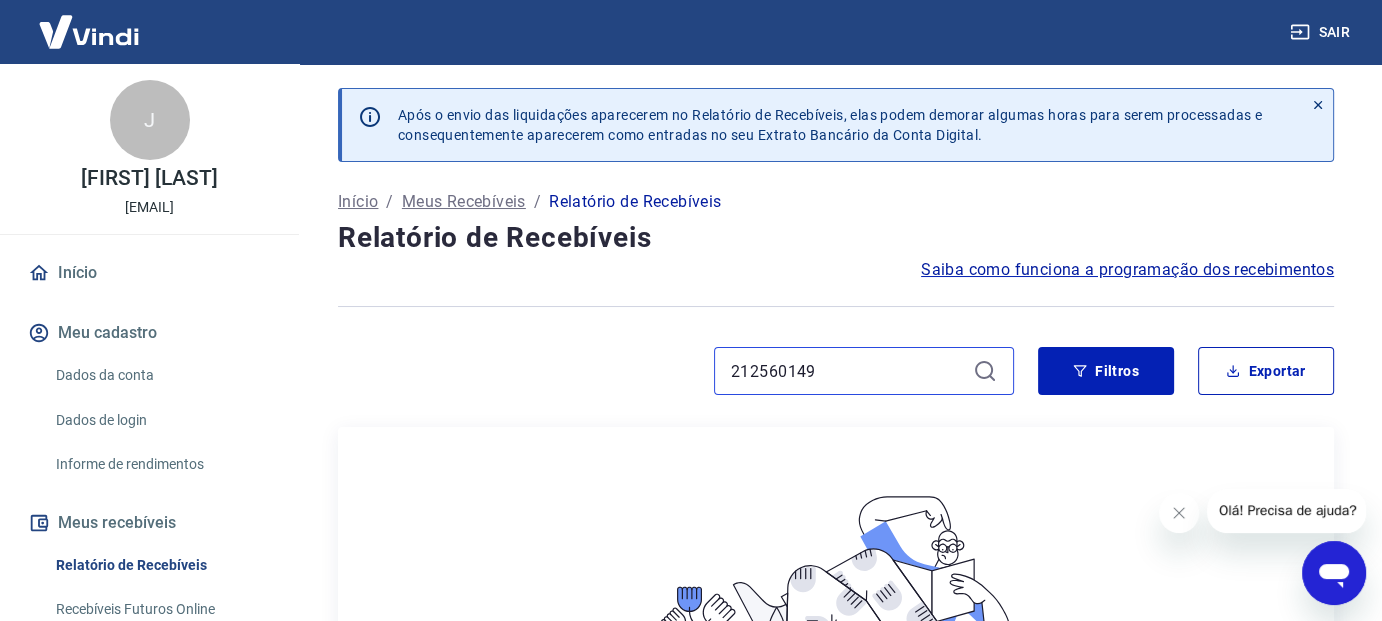 click on "212560149" at bounding box center [848, 371] 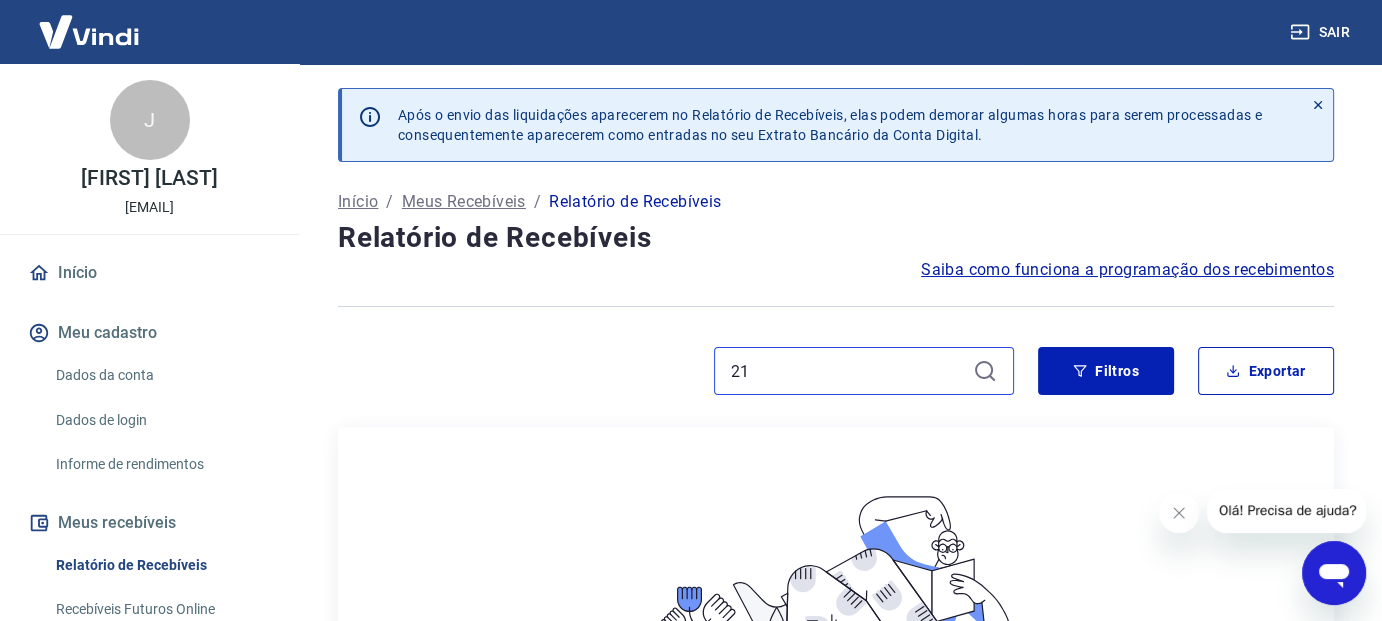 type on "2" 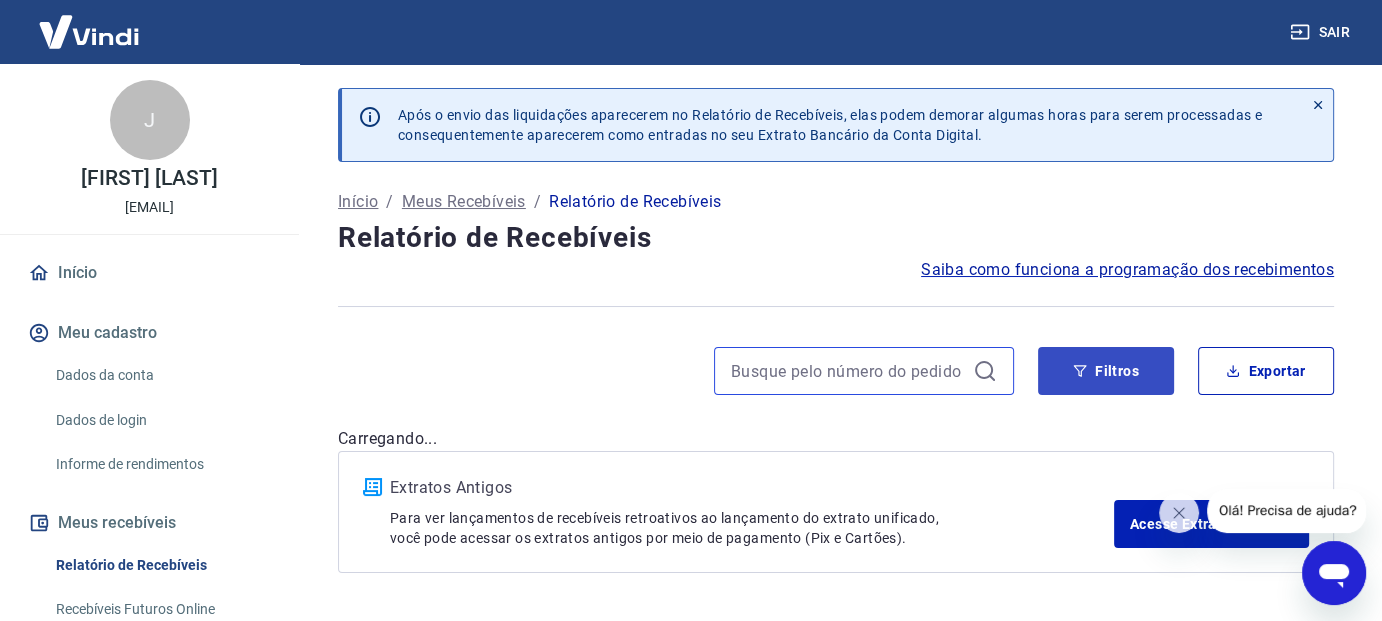 type 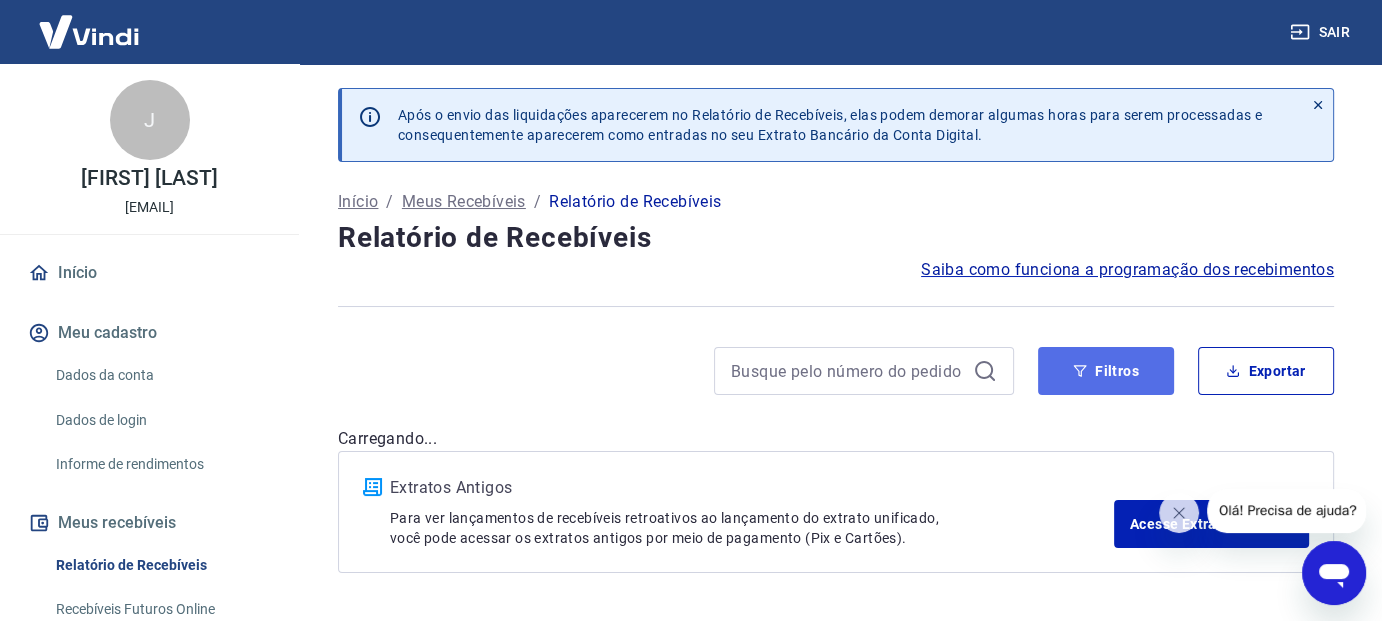 click on "Filtros" at bounding box center [1106, 371] 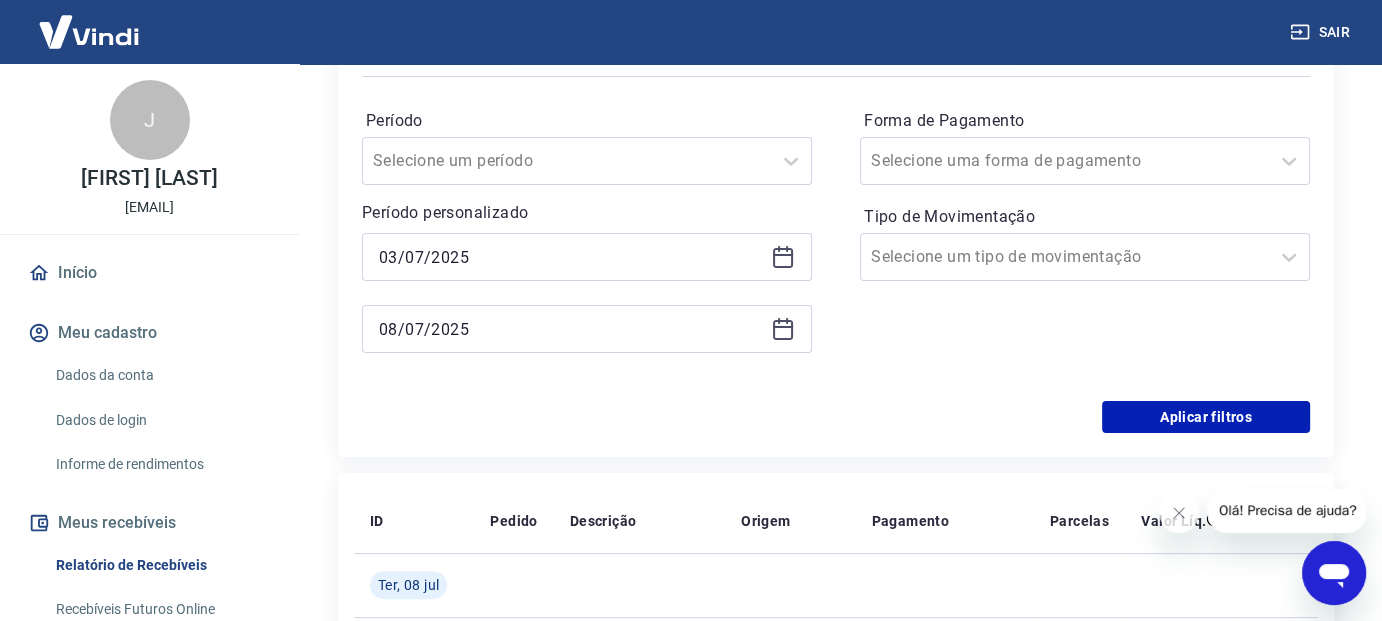 scroll, scrollTop: 400, scrollLeft: 0, axis: vertical 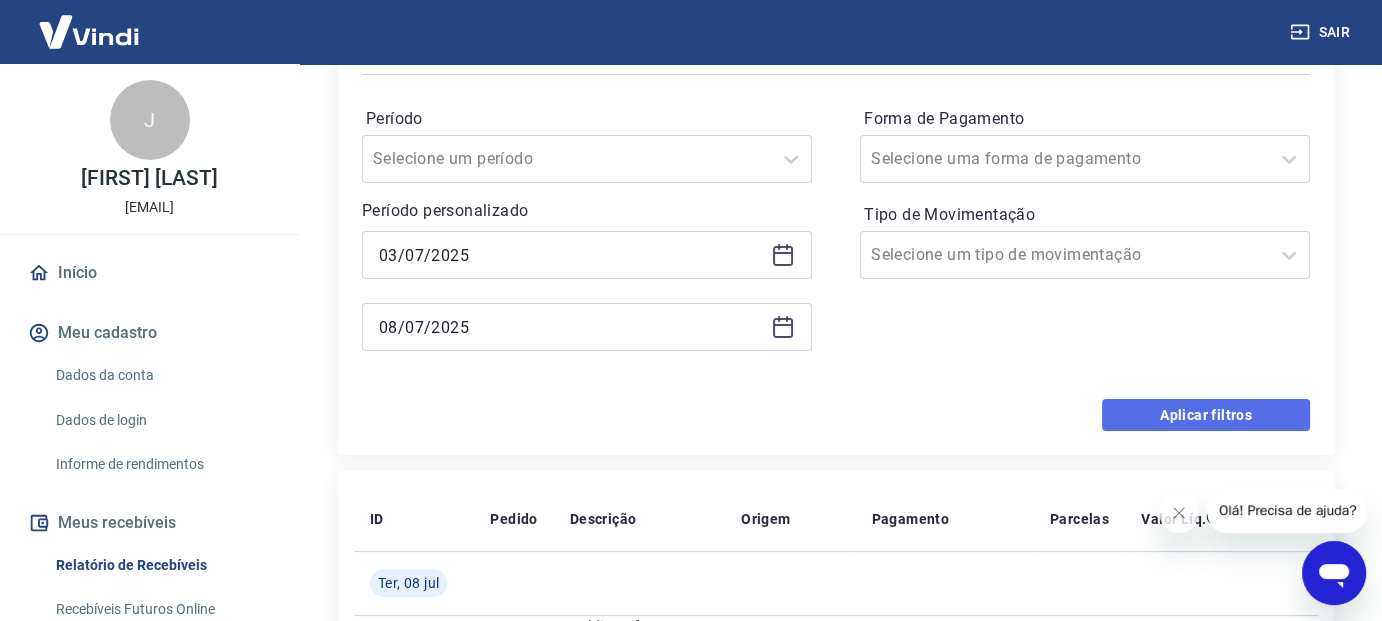 click on "Aplicar filtros" at bounding box center [1206, 415] 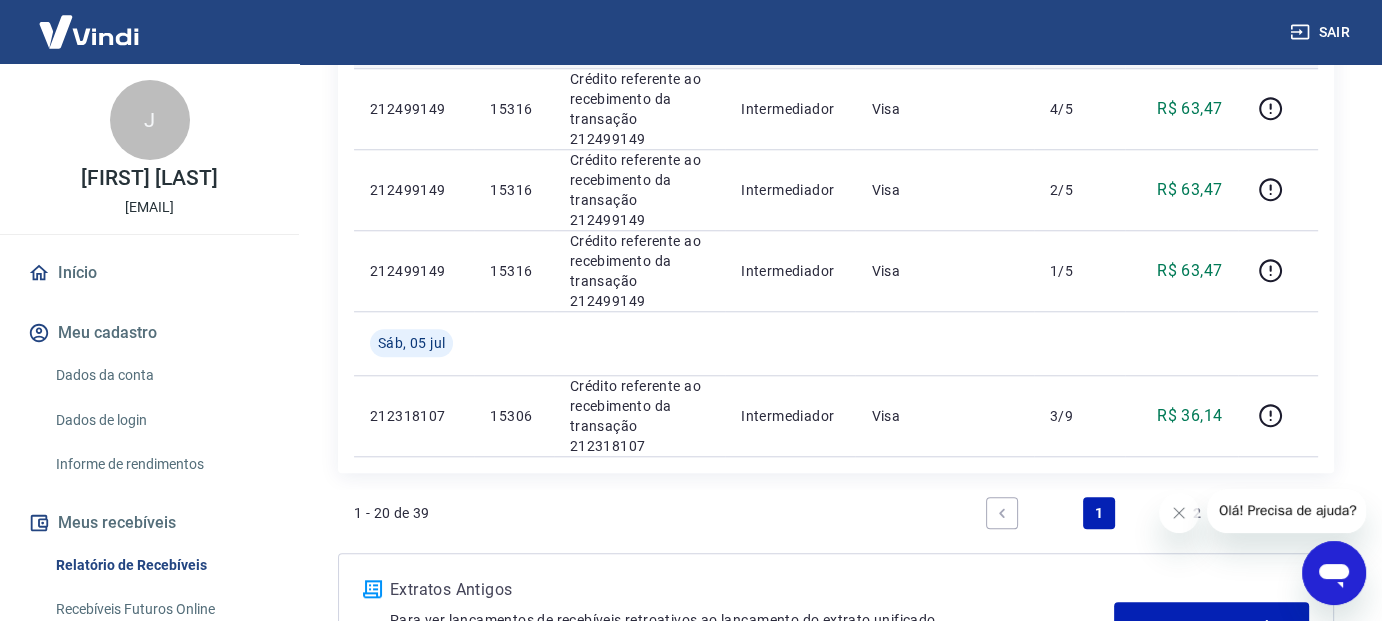 scroll, scrollTop: 1900, scrollLeft: 0, axis: vertical 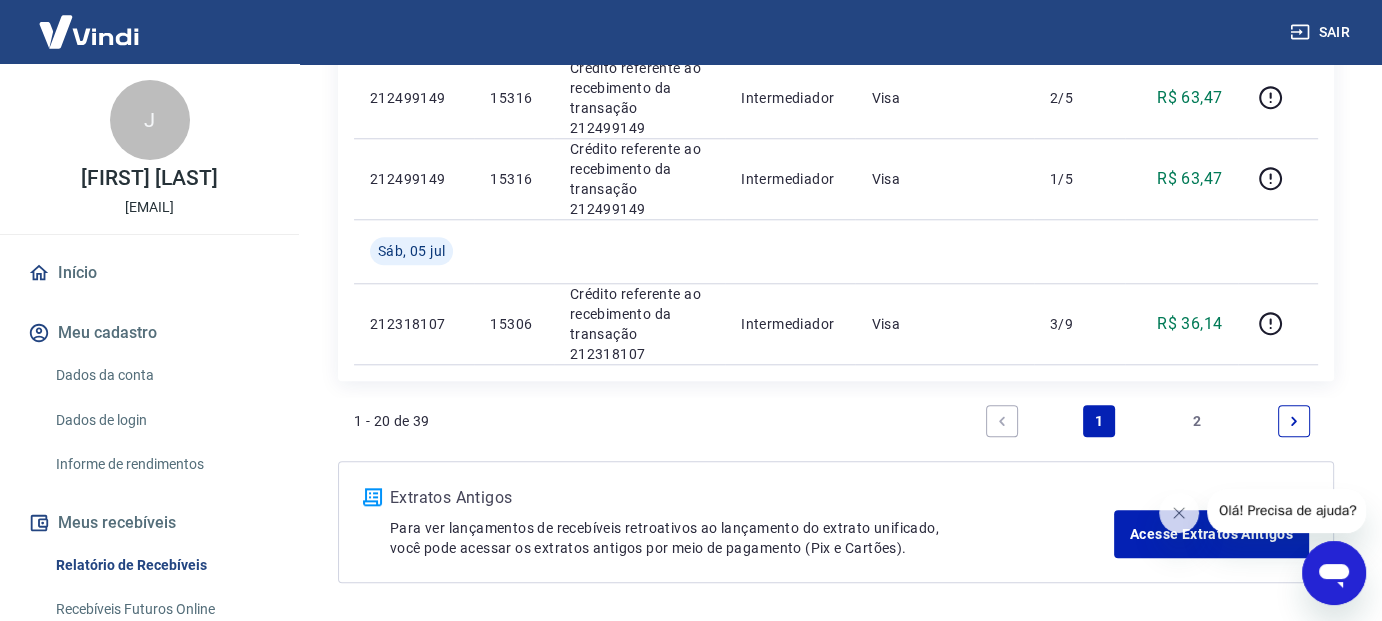 click on "2" at bounding box center (1197, 421) 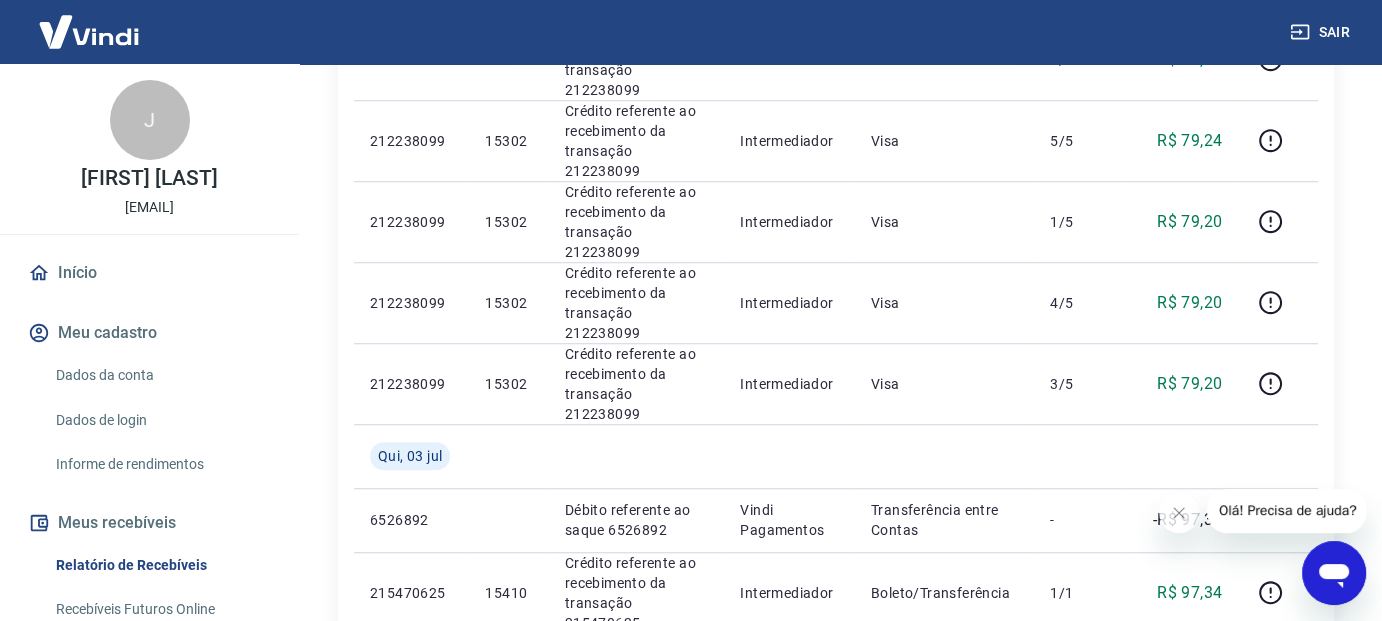 scroll, scrollTop: 1521, scrollLeft: 0, axis: vertical 